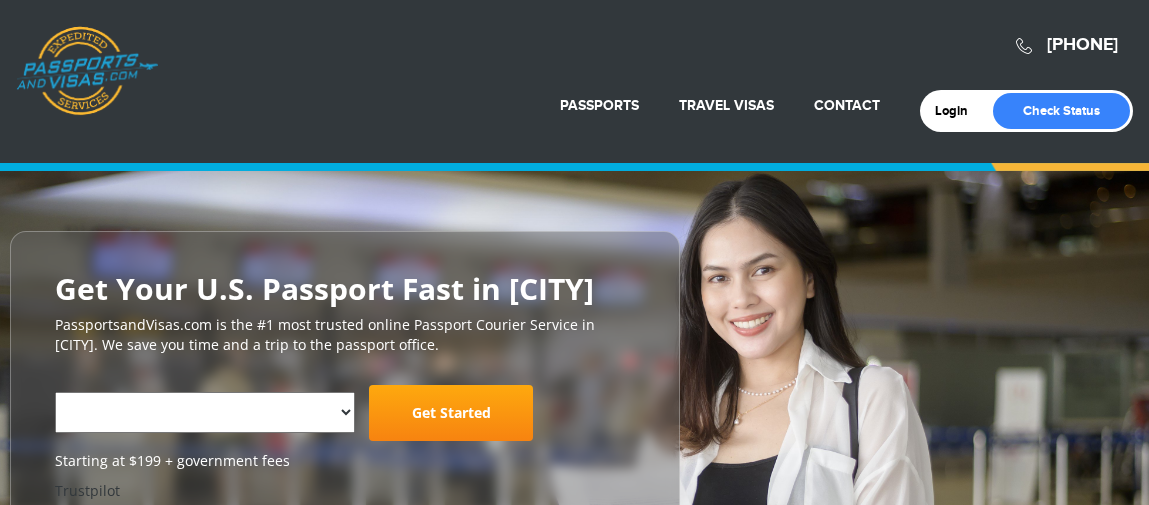 scroll, scrollTop: 0, scrollLeft: 0, axis: both 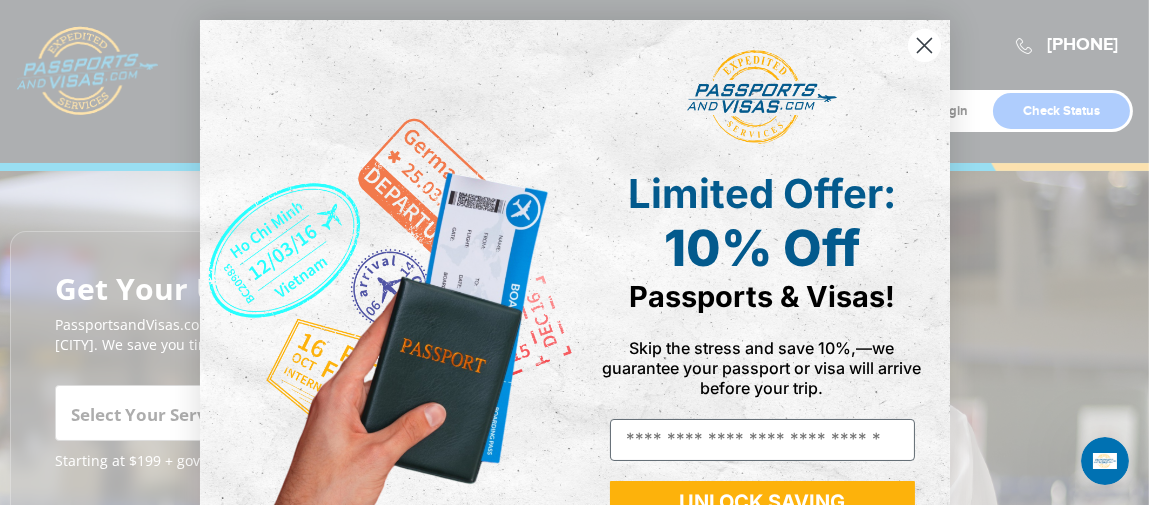 click 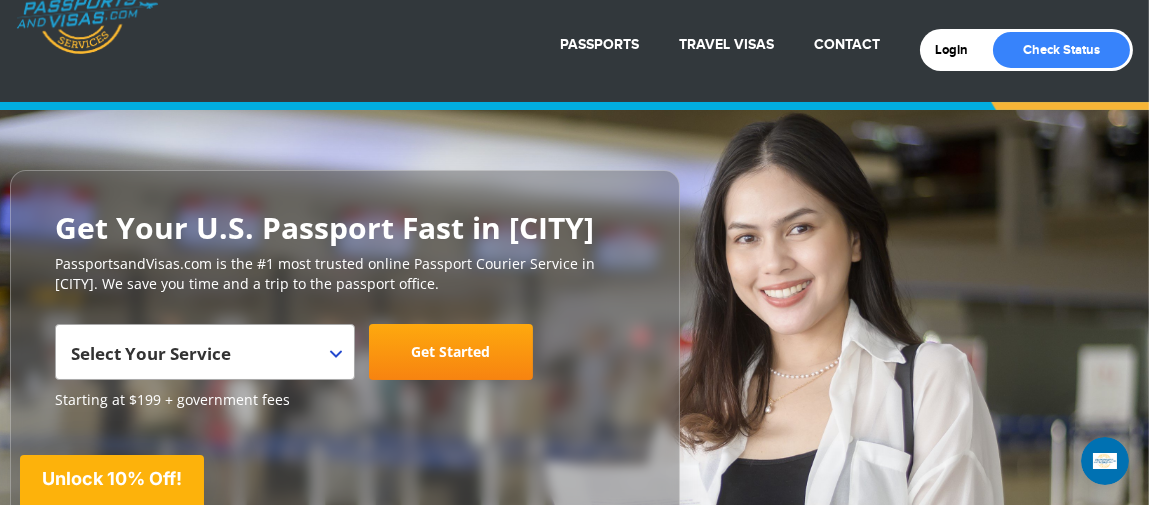 scroll, scrollTop: 100, scrollLeft: 0, axis: vertical 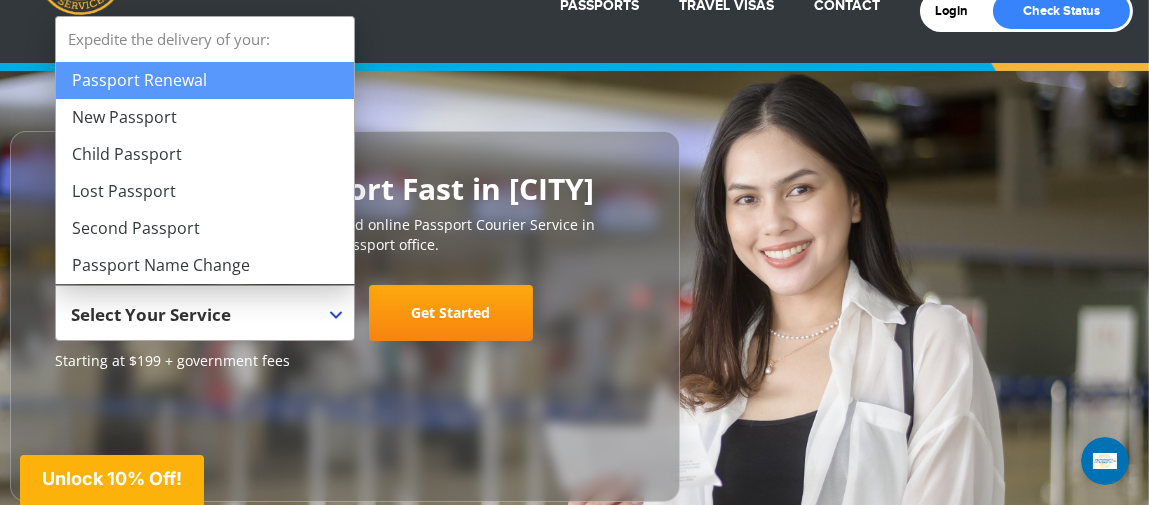 click at bounding box center (336, 315) 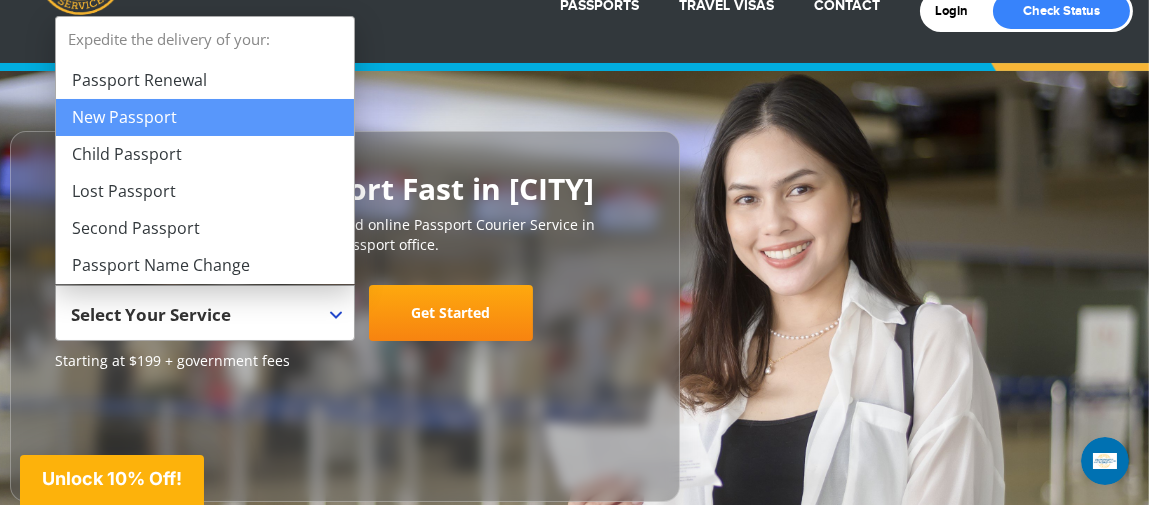 select on "**********" 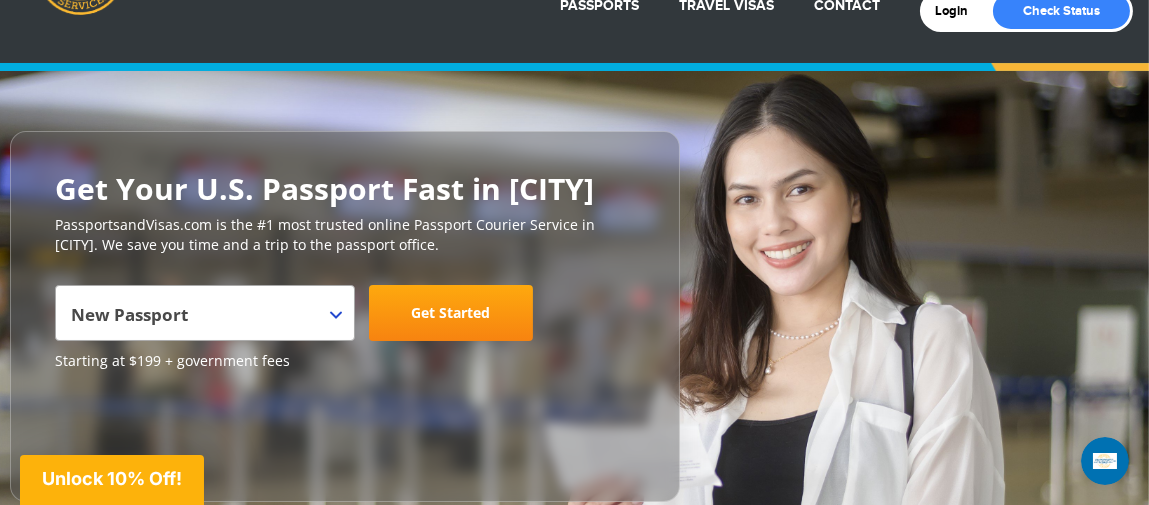click on "Get Started" at bounding box center [451, 313] 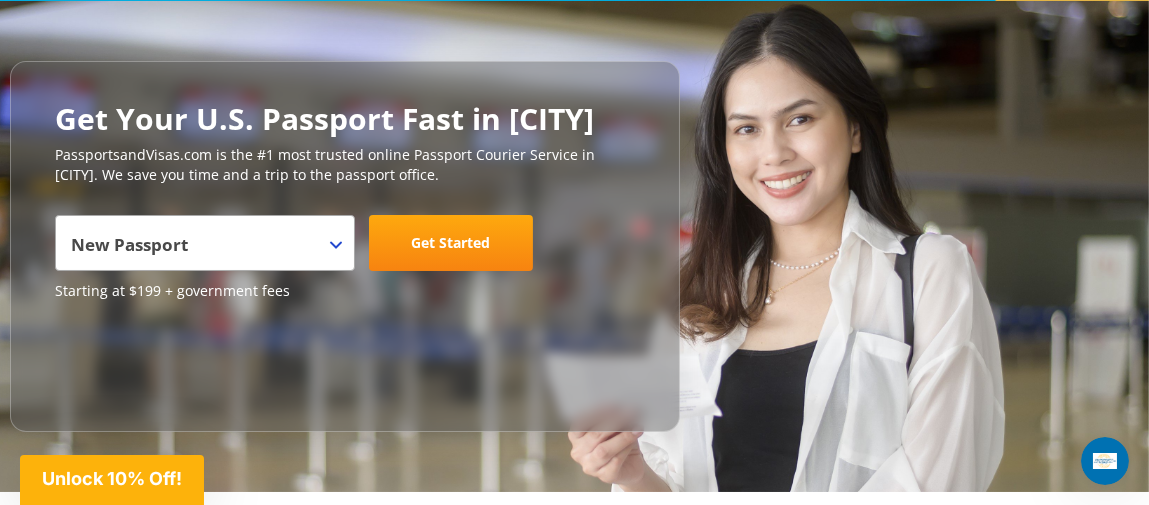 scroll, scrollTop: 200, scrollLeft: 0, axis: vertical 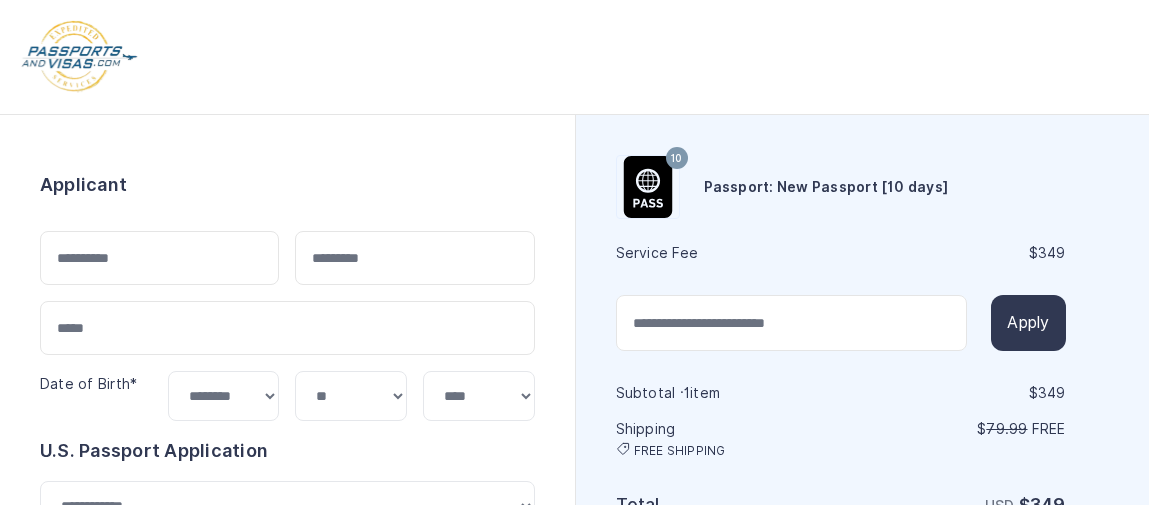 select on "***" 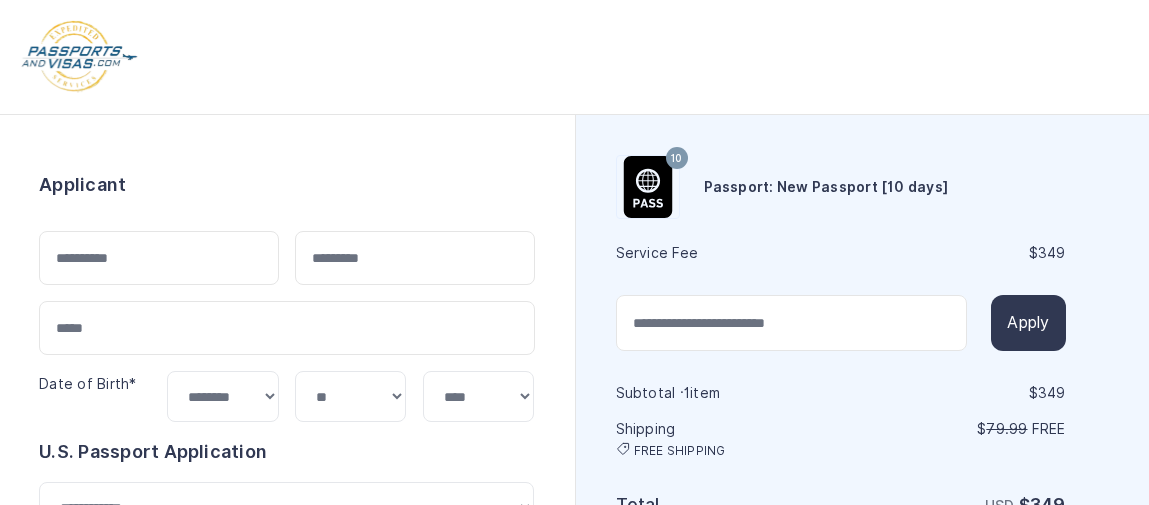 scroll, scrollTop: 0, scrollLeft: 0, axis: both 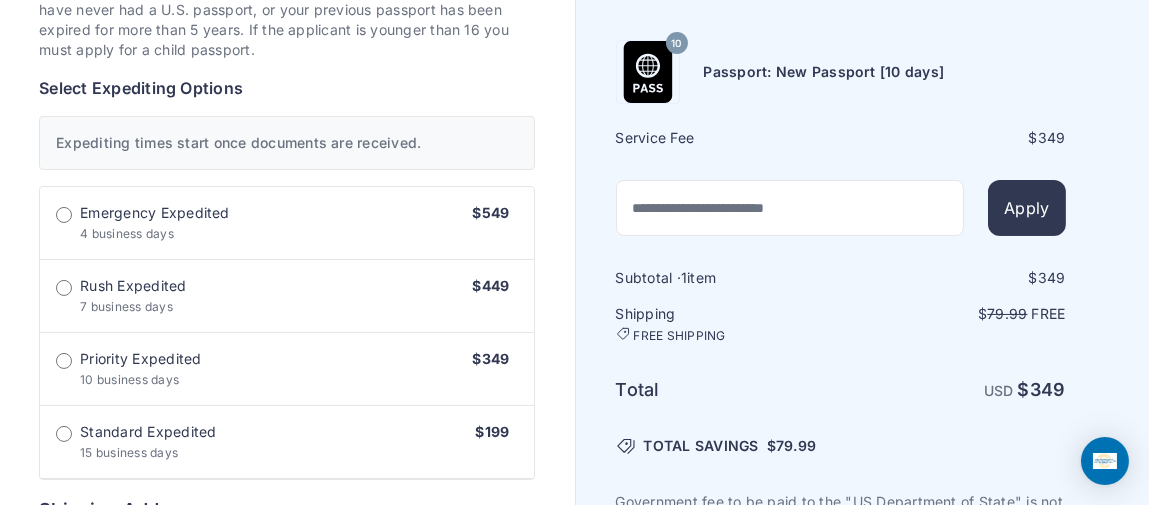 click on "Standard Expedited" at bounding box center [148, 432] 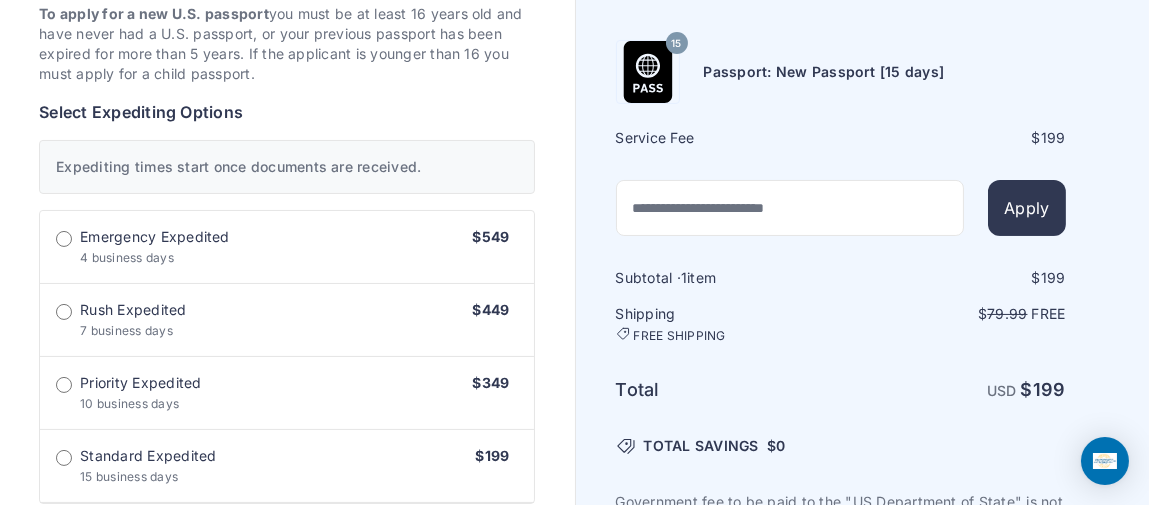 click on "15
Passport: New Passport [15 days]" at bounding box center (841, 72) 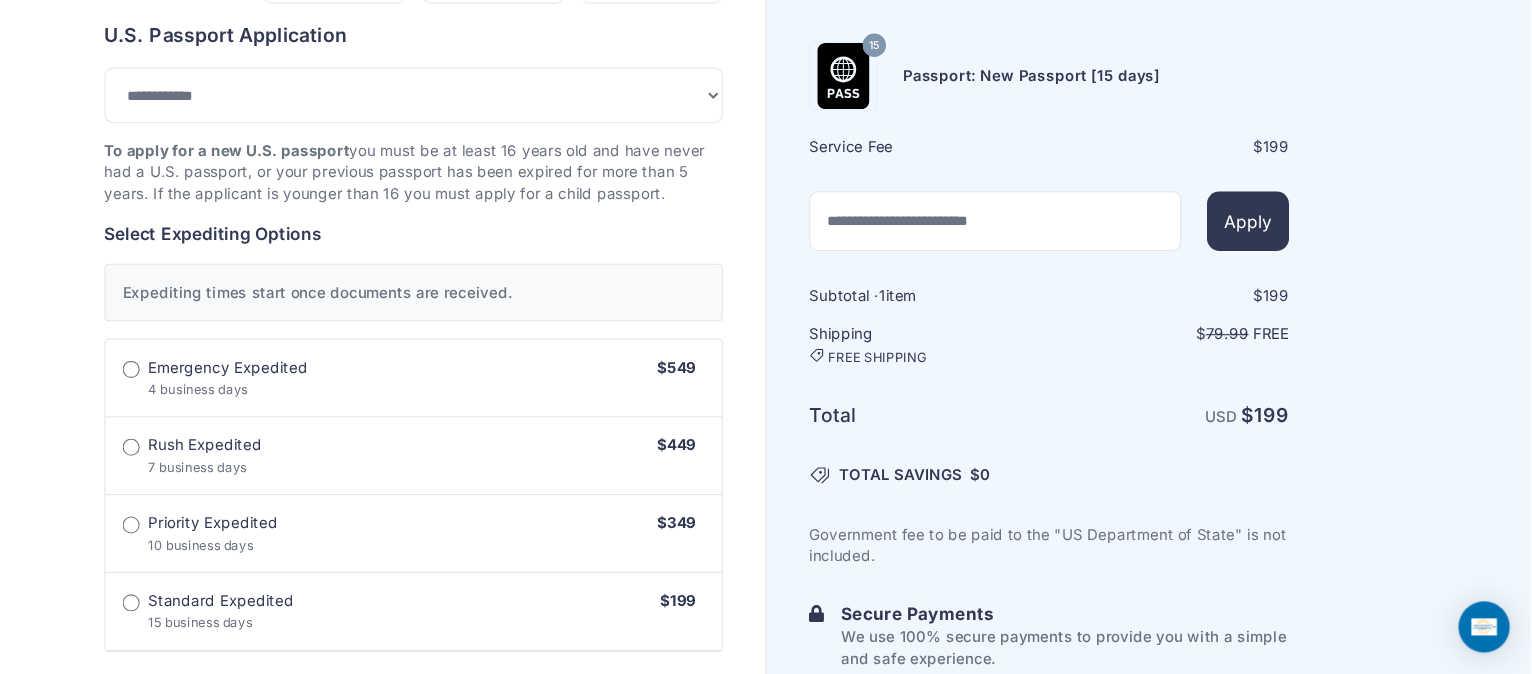 scroll, scrollTop: 445, scrollLeft: 0, axis: vertical 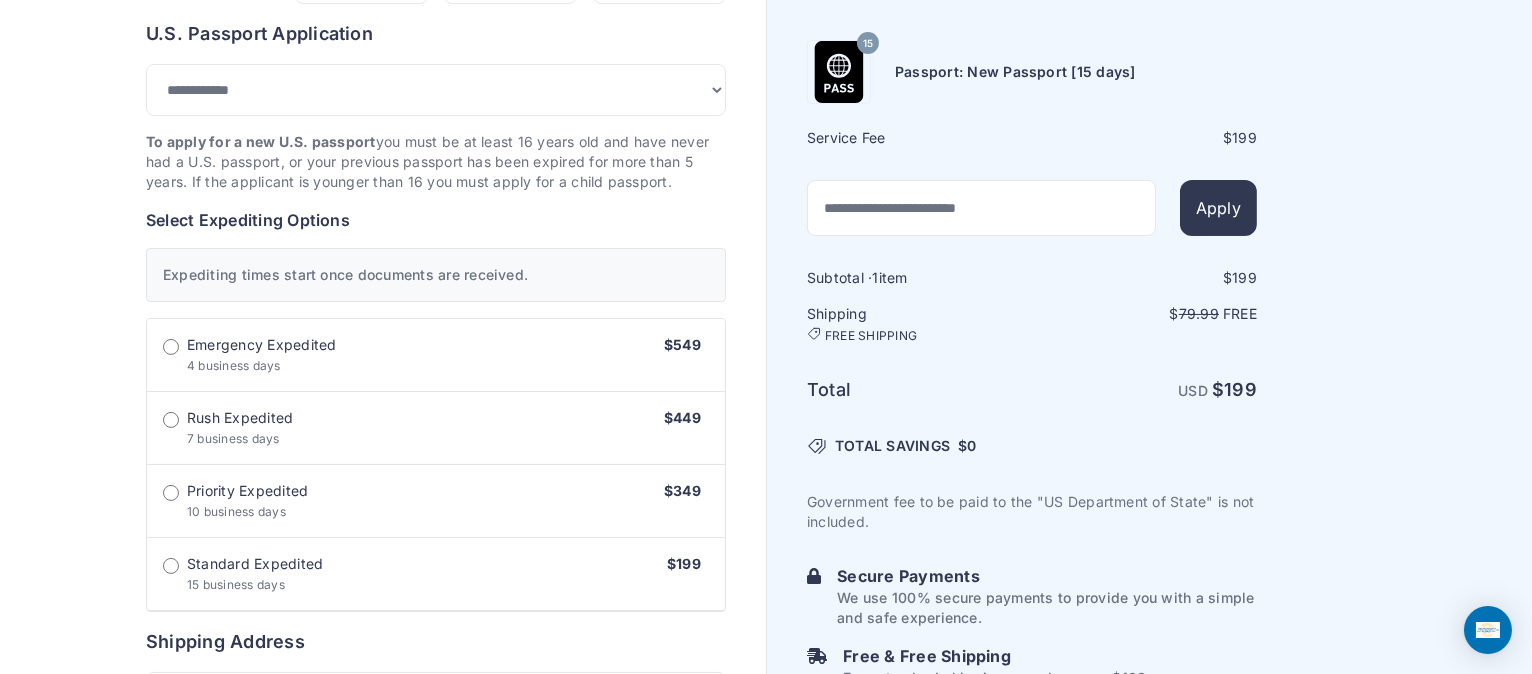 drag, startPoint x: 1095, startPoint y: 2, endPoint x: 1006, endPoint y: 532, distance: 537.4207 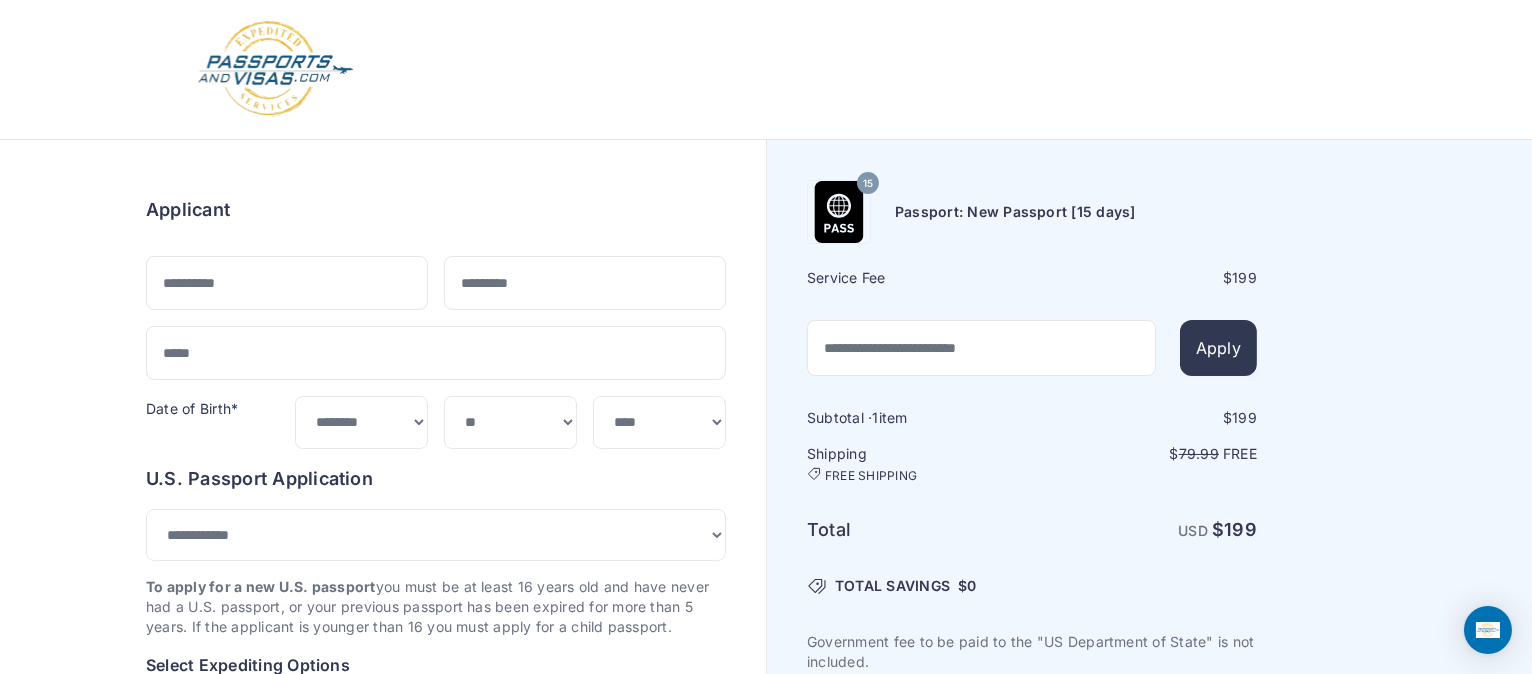 scroll, scrollTop: 0, scrollLeft: 0, axis: both 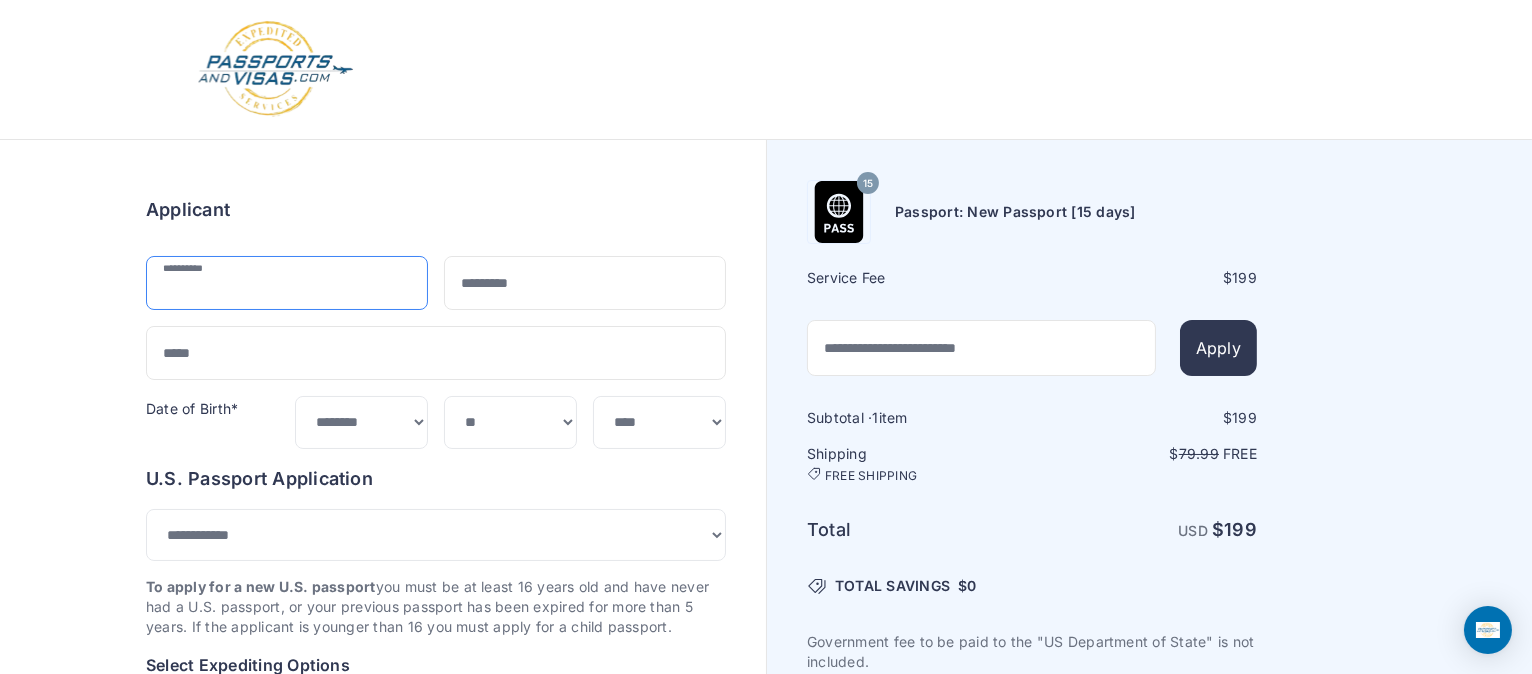 click at bounding box center [287, 283] 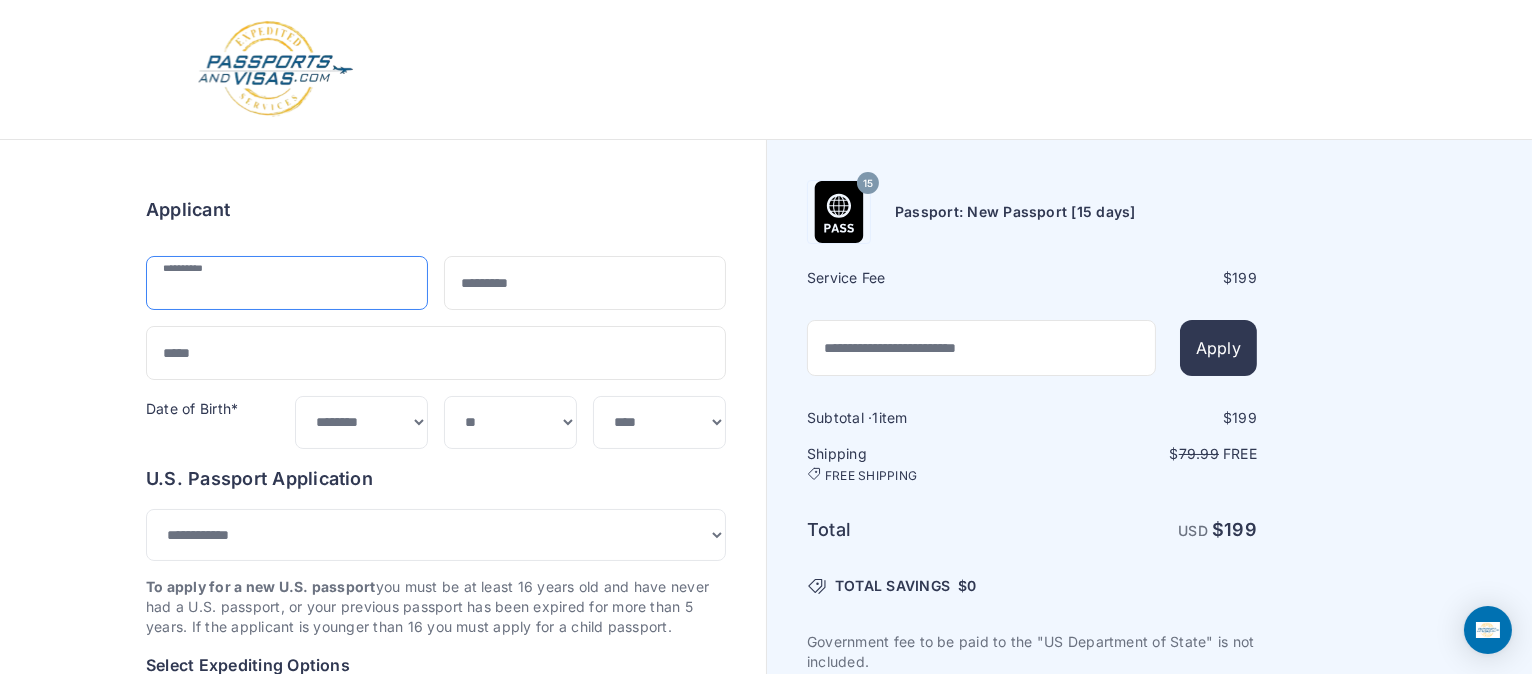 type on "******" 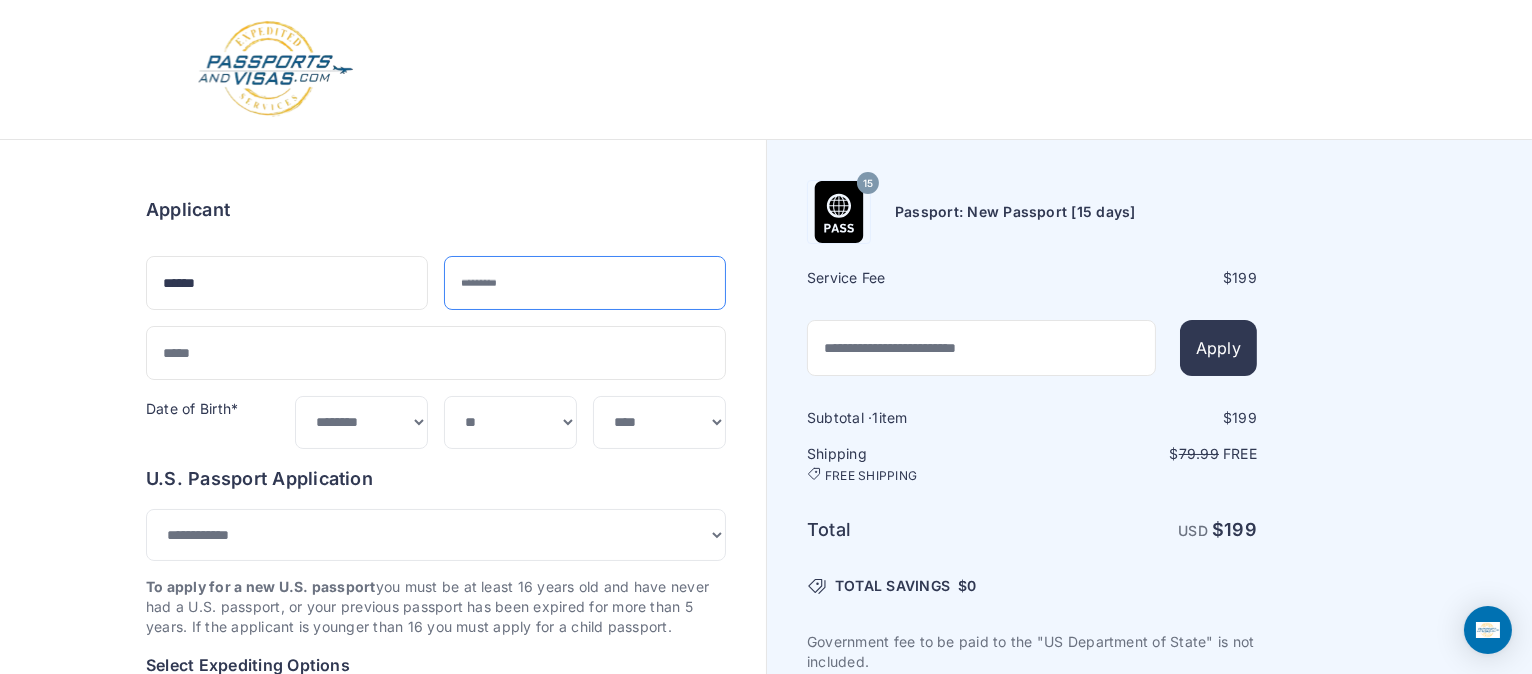 type on "**********" 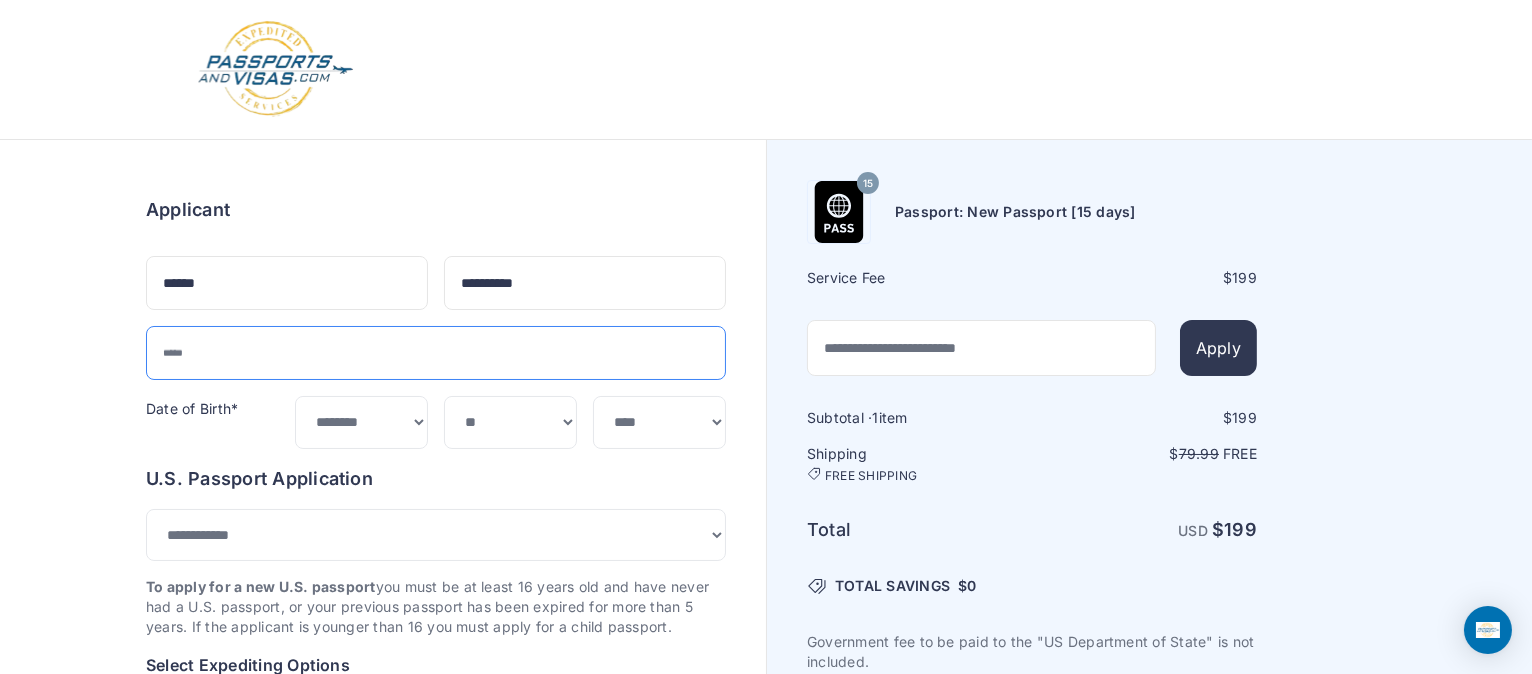 type on "**********" 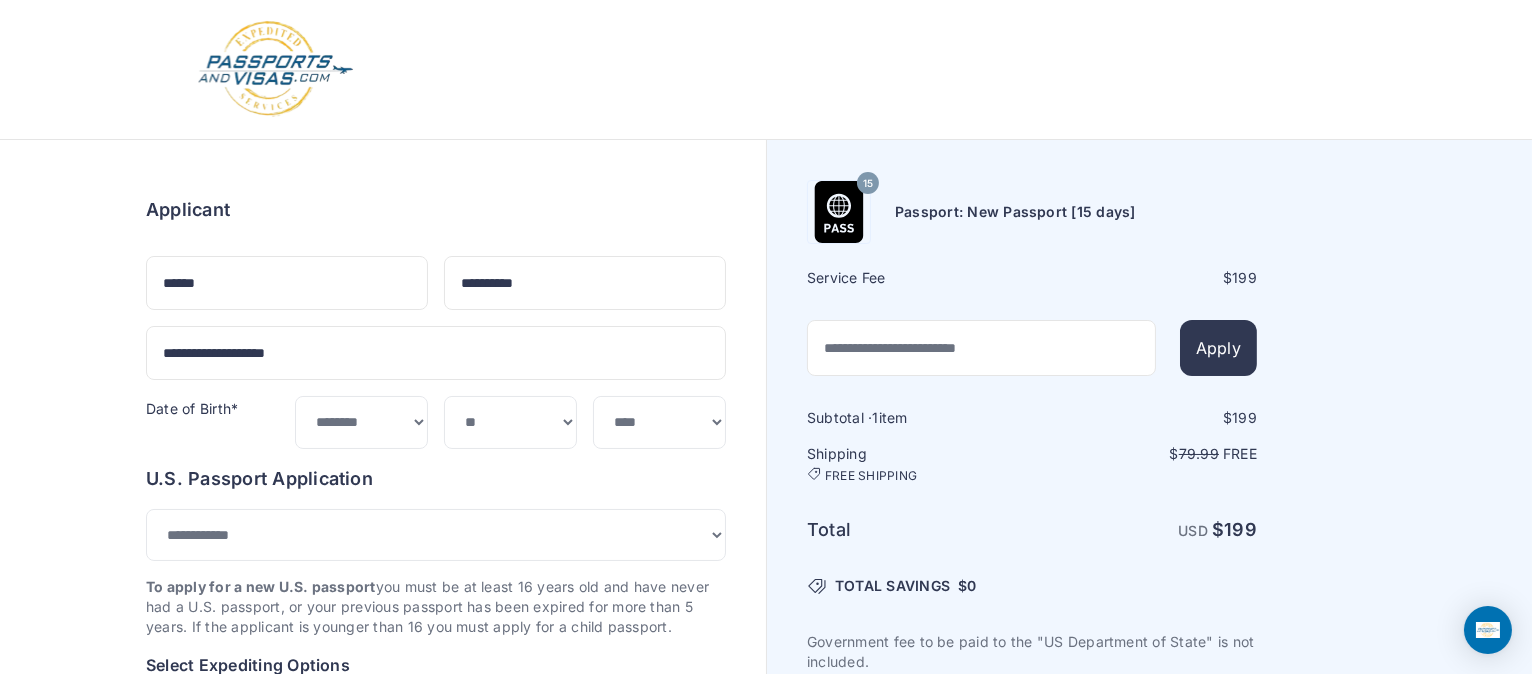 type on "**********" 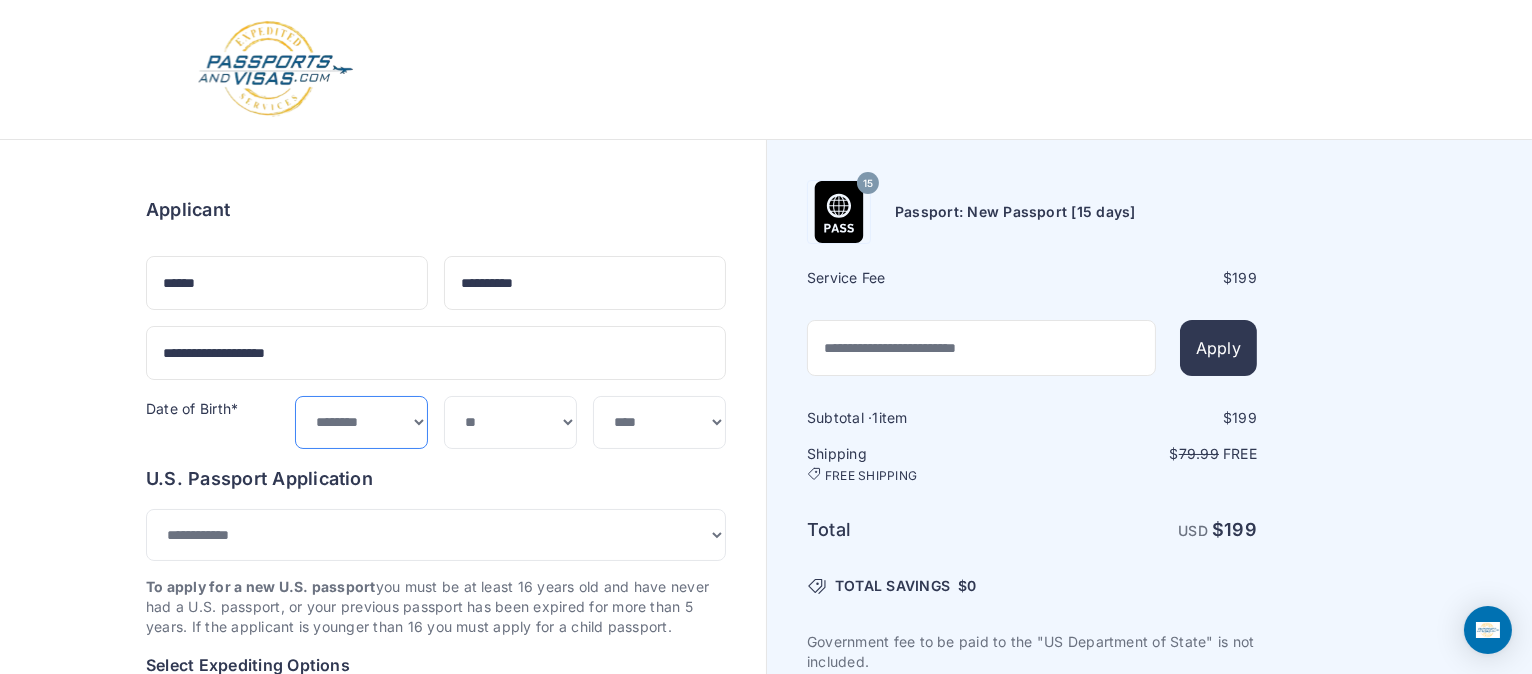 click on "*****
*******
********
*****
*****
***
****
****
******
*********
*******
********
********" at bounding box center [361, 422] 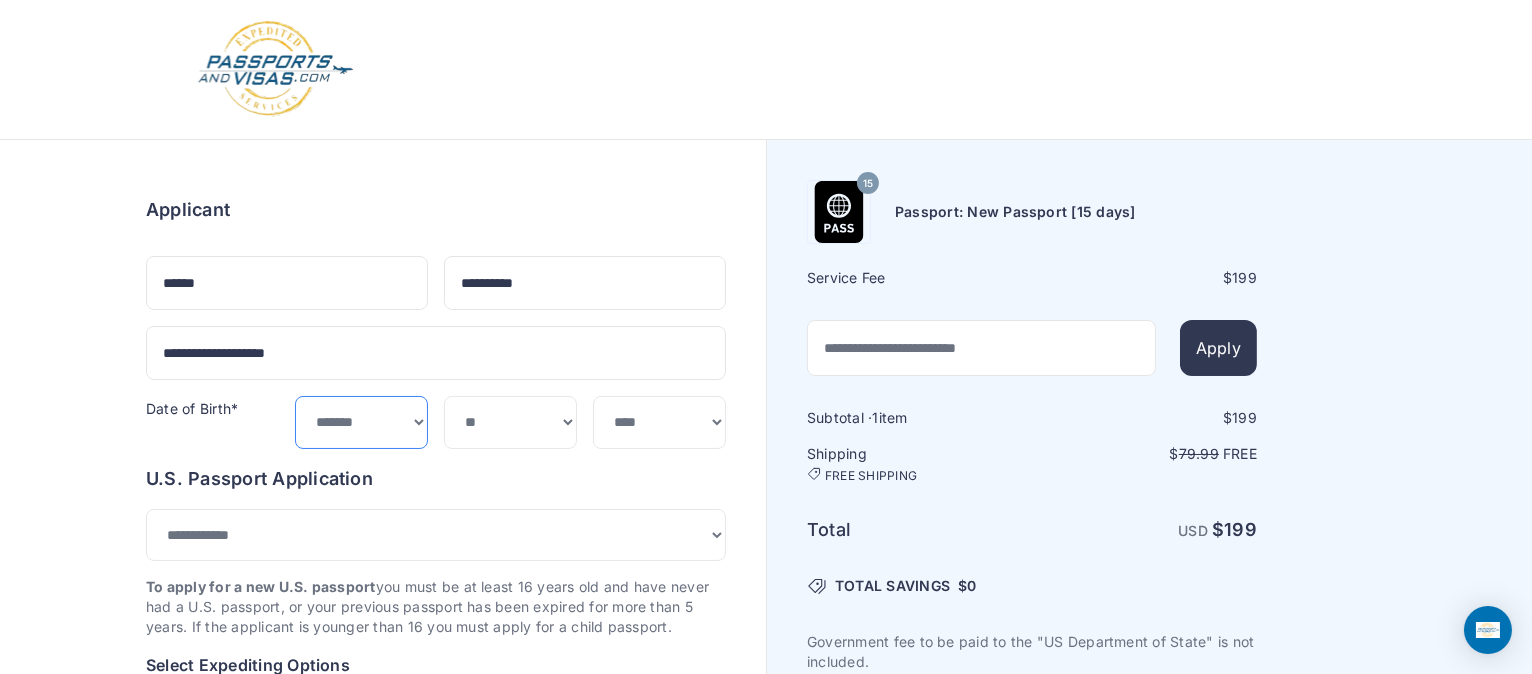click on "*****
*******
********
*****
*****
***
****
****
******
*********
*******
********
********" at bounding box center (361, 422) 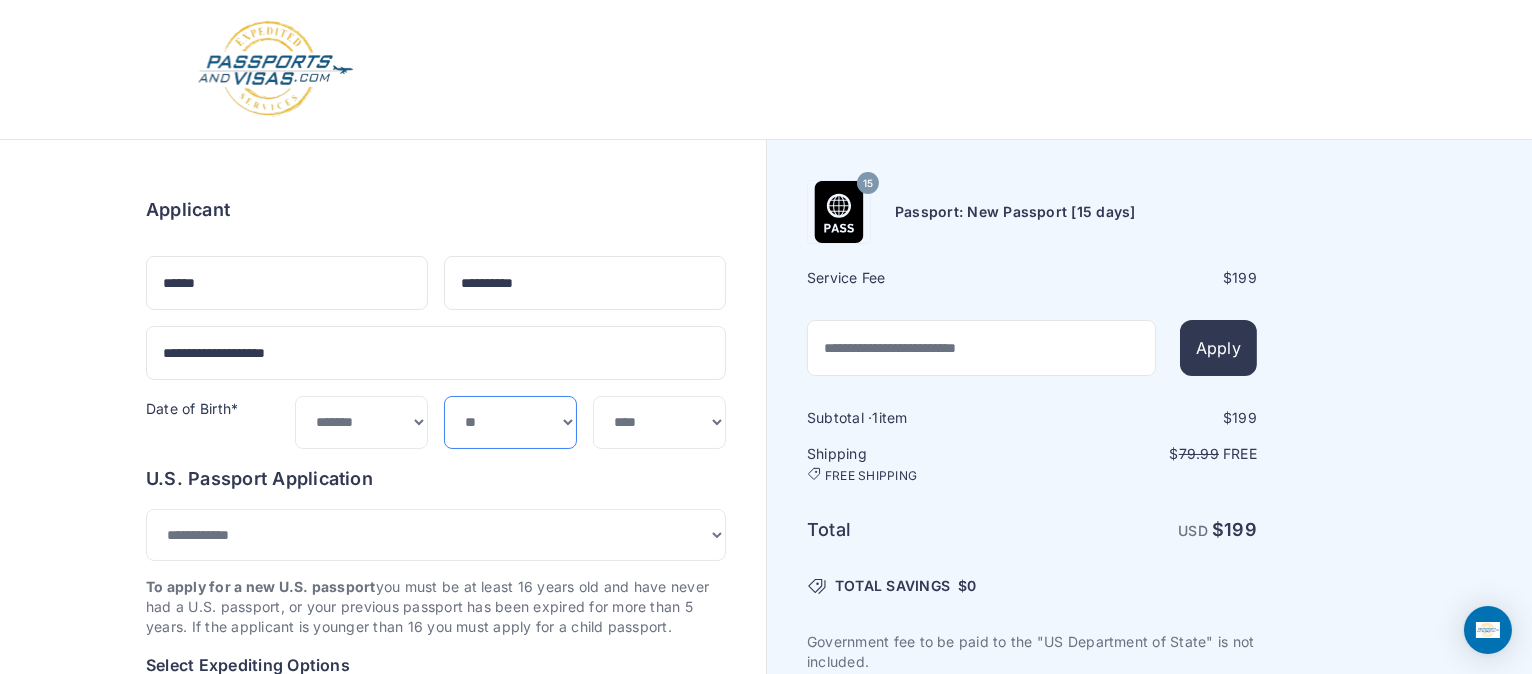 click on "***
*
*
*
*
*
*
*
*
*
**
**
**
**
** ** ** ** ** **" at bounding box center (510, 422) 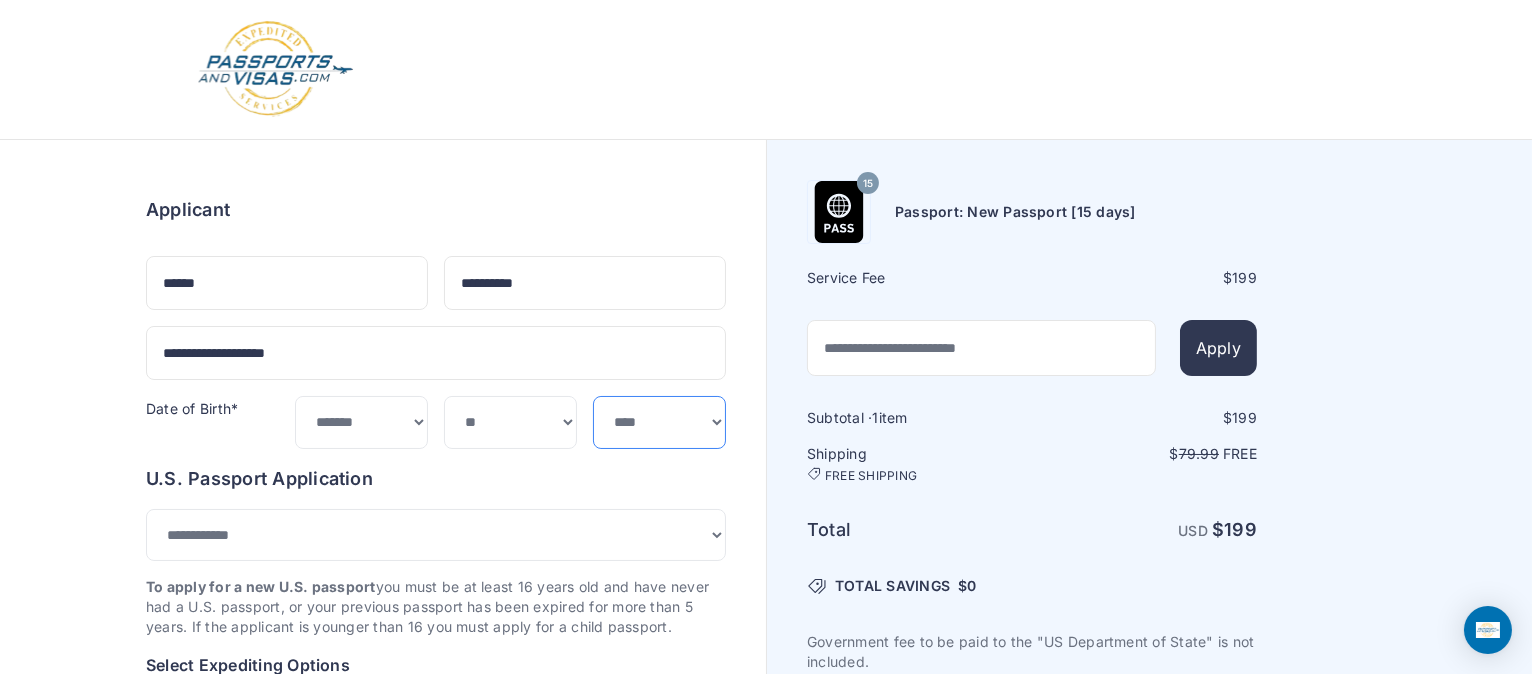 click on "****
****
****
****
****
****
****
****
****
****
****
****
****
**** **** **** **** **** **** **** **** **** **** ****" at bounding box center (659, 422) 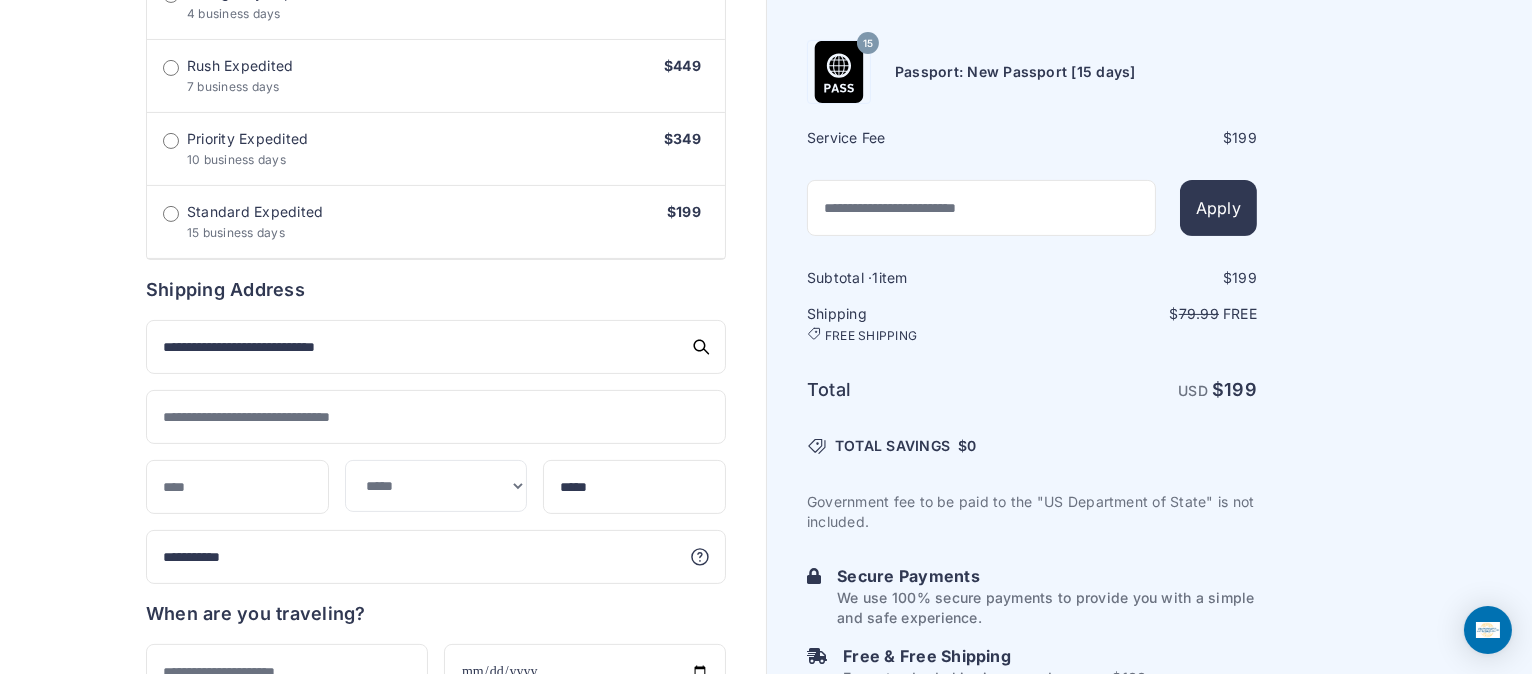 scroll, scrollTop: 799, scrollLeft: 0, axis: vertical 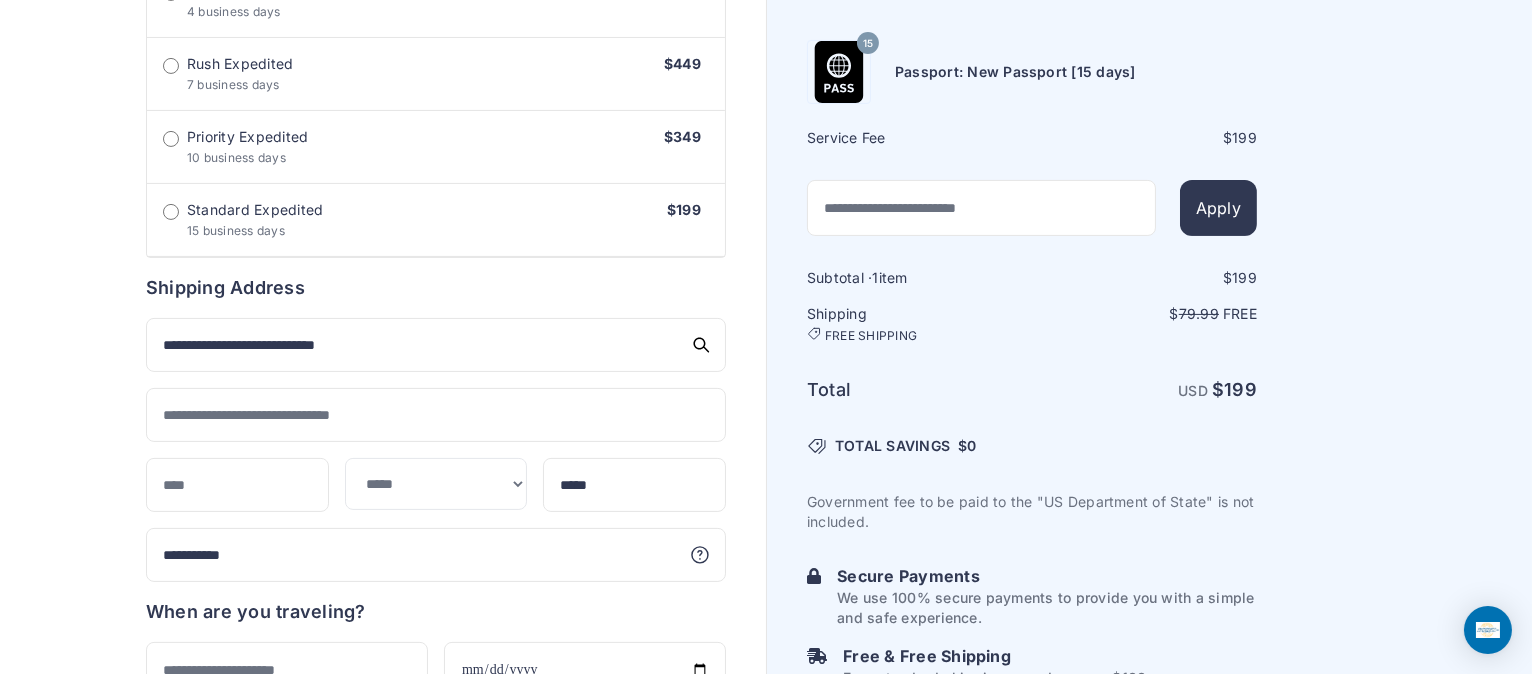 click on "**********" at bounding box center (436, 450) 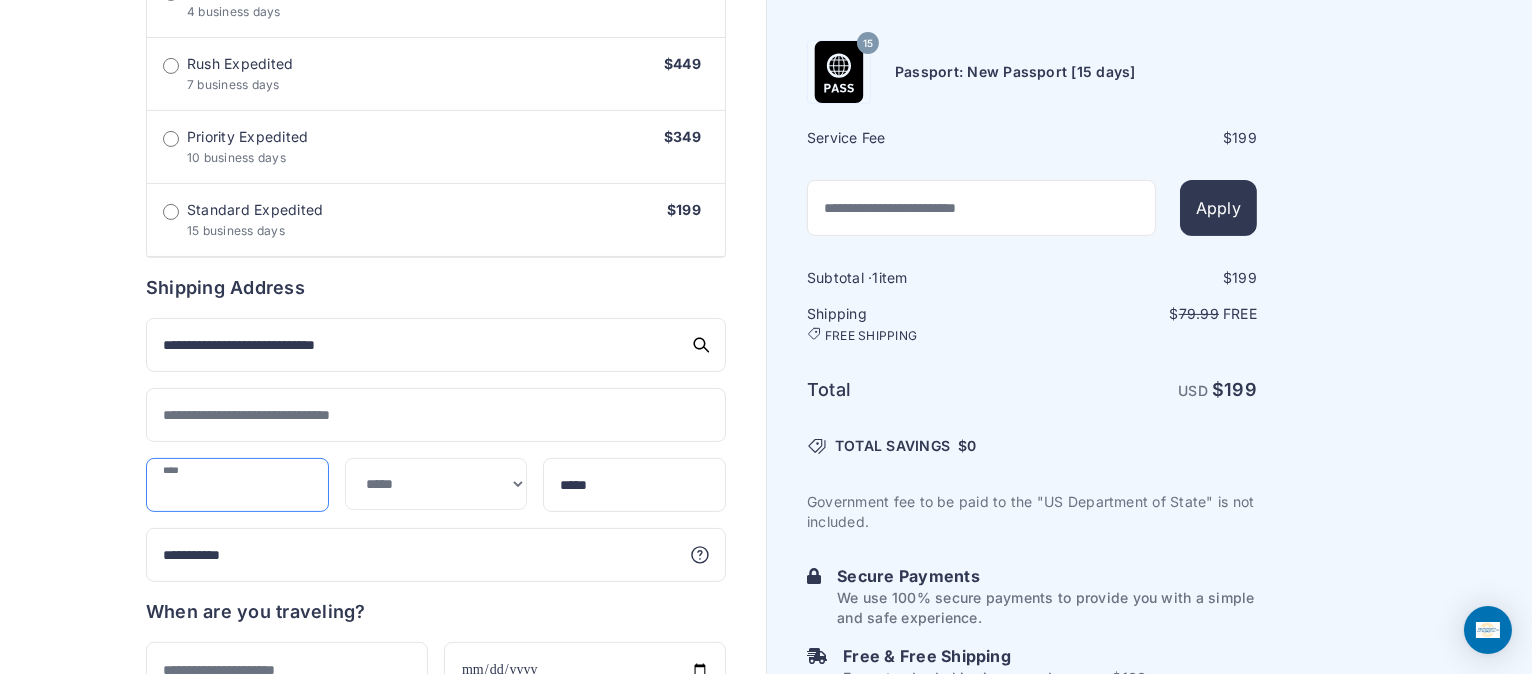 click at bounding box center [237, 485] 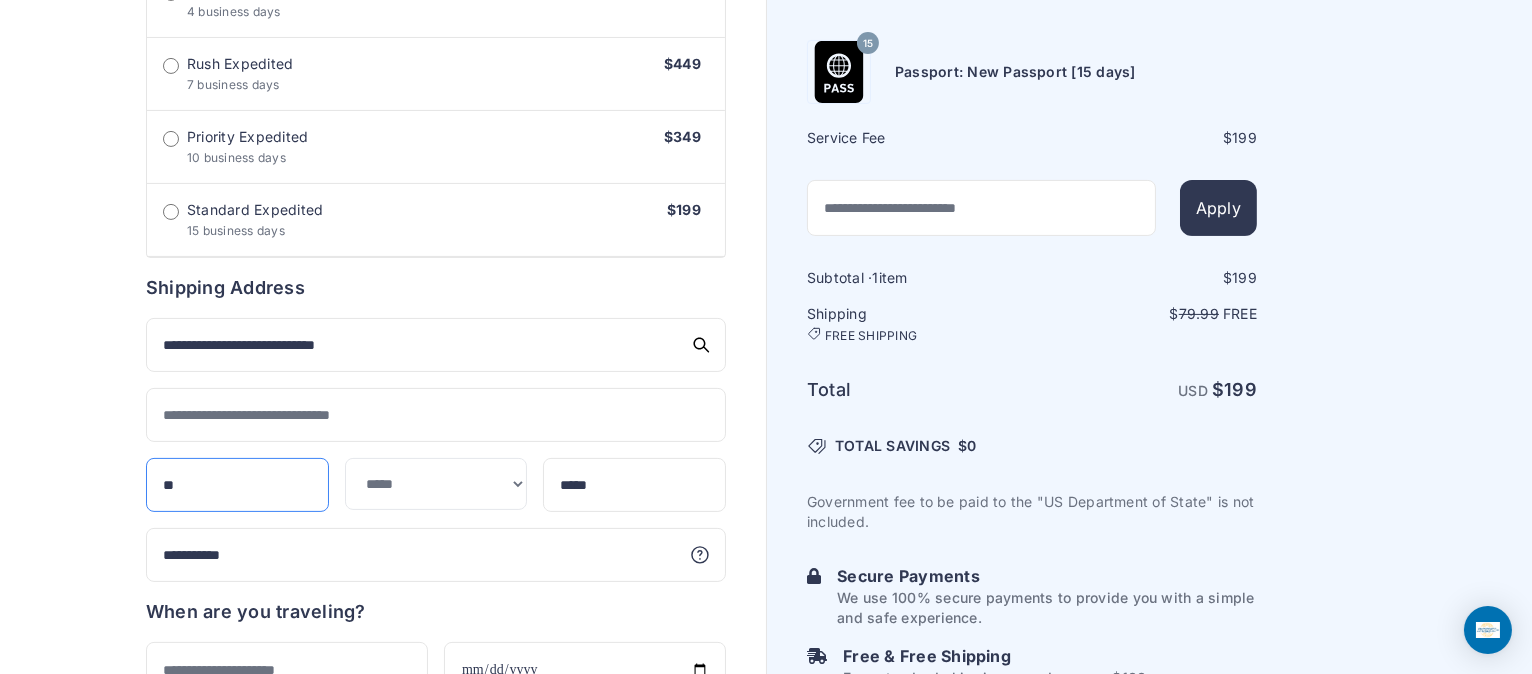 type on "*" 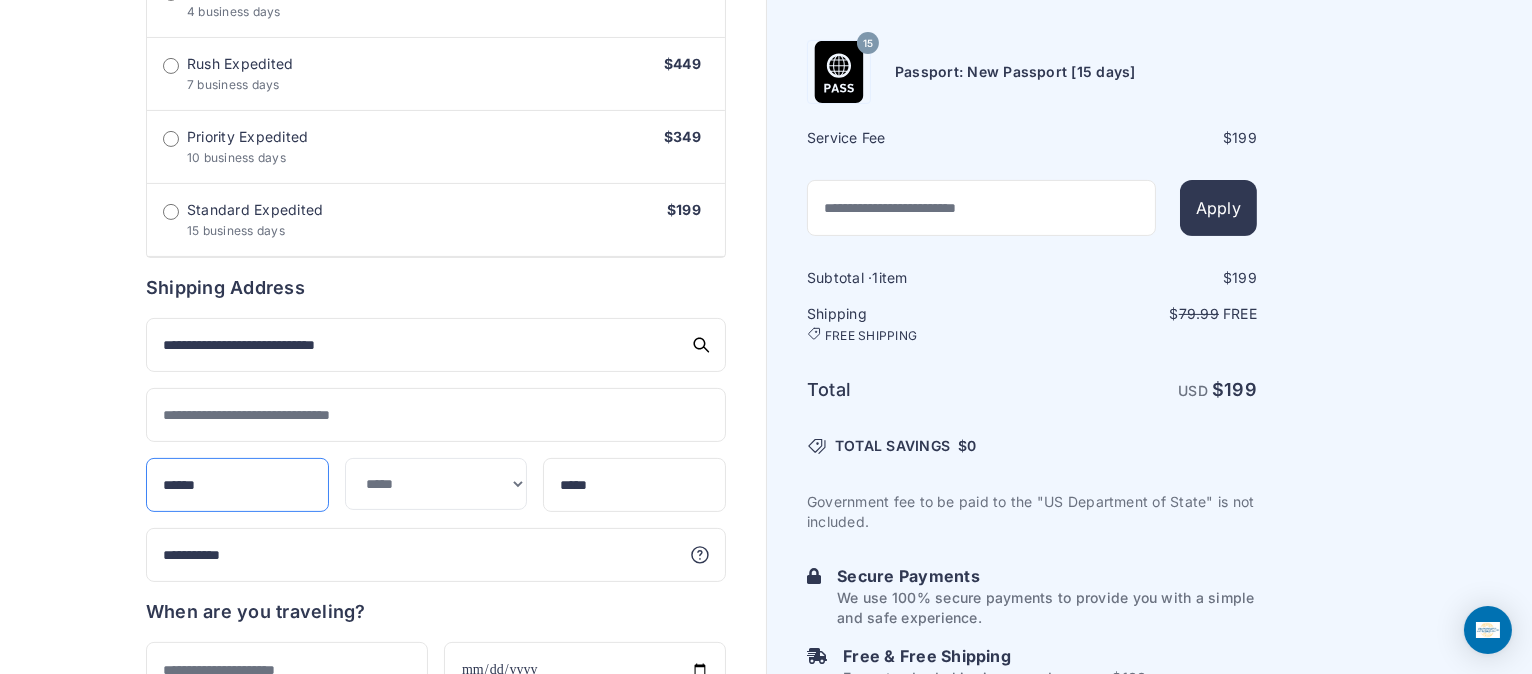 type on "******" 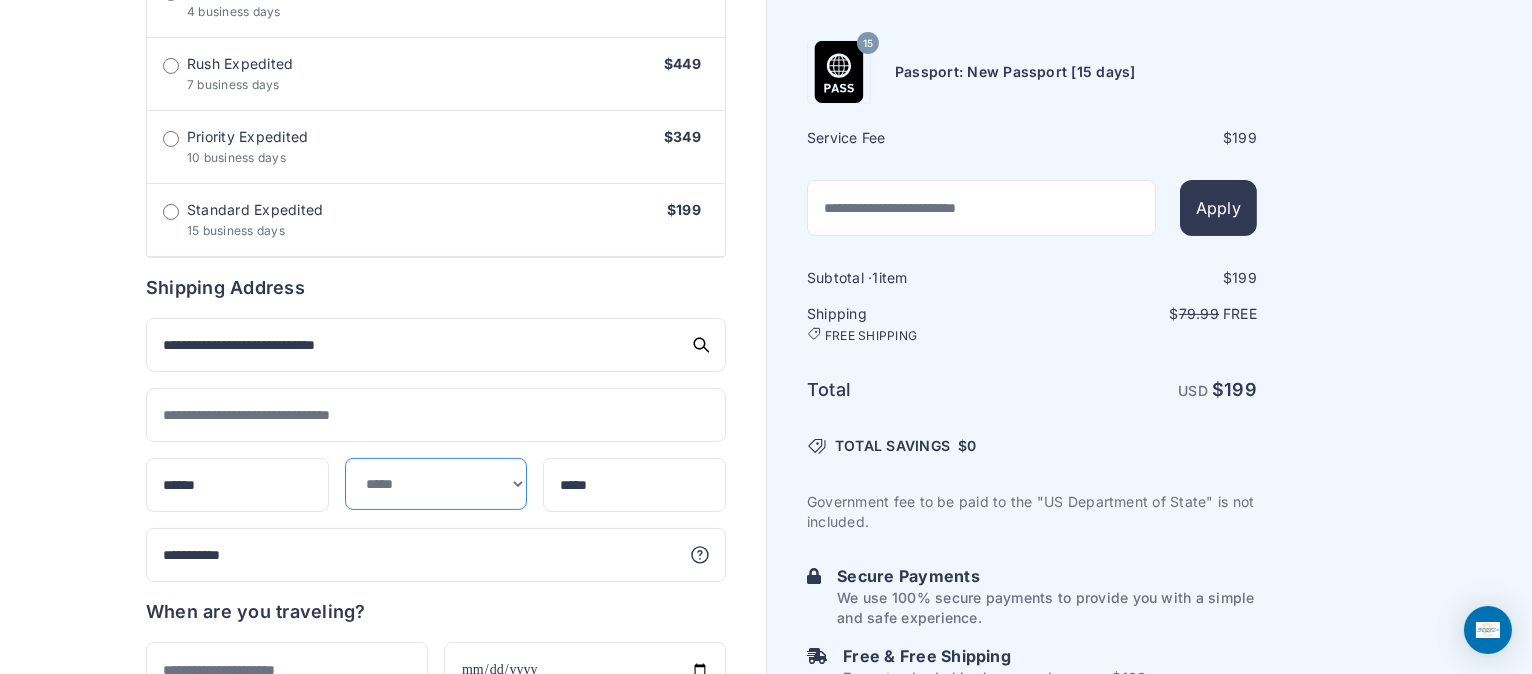 click on "**********" at bounding box center [436, 484] 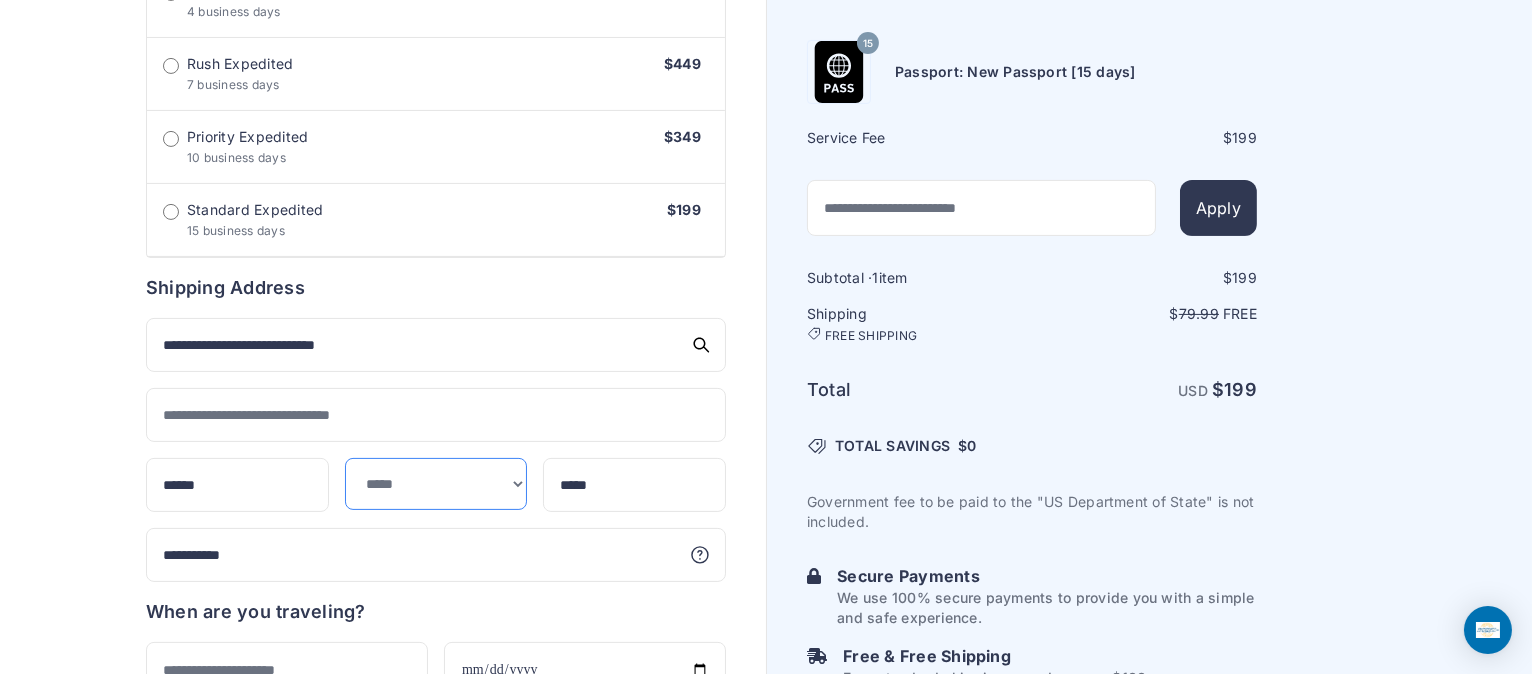 select on "**" 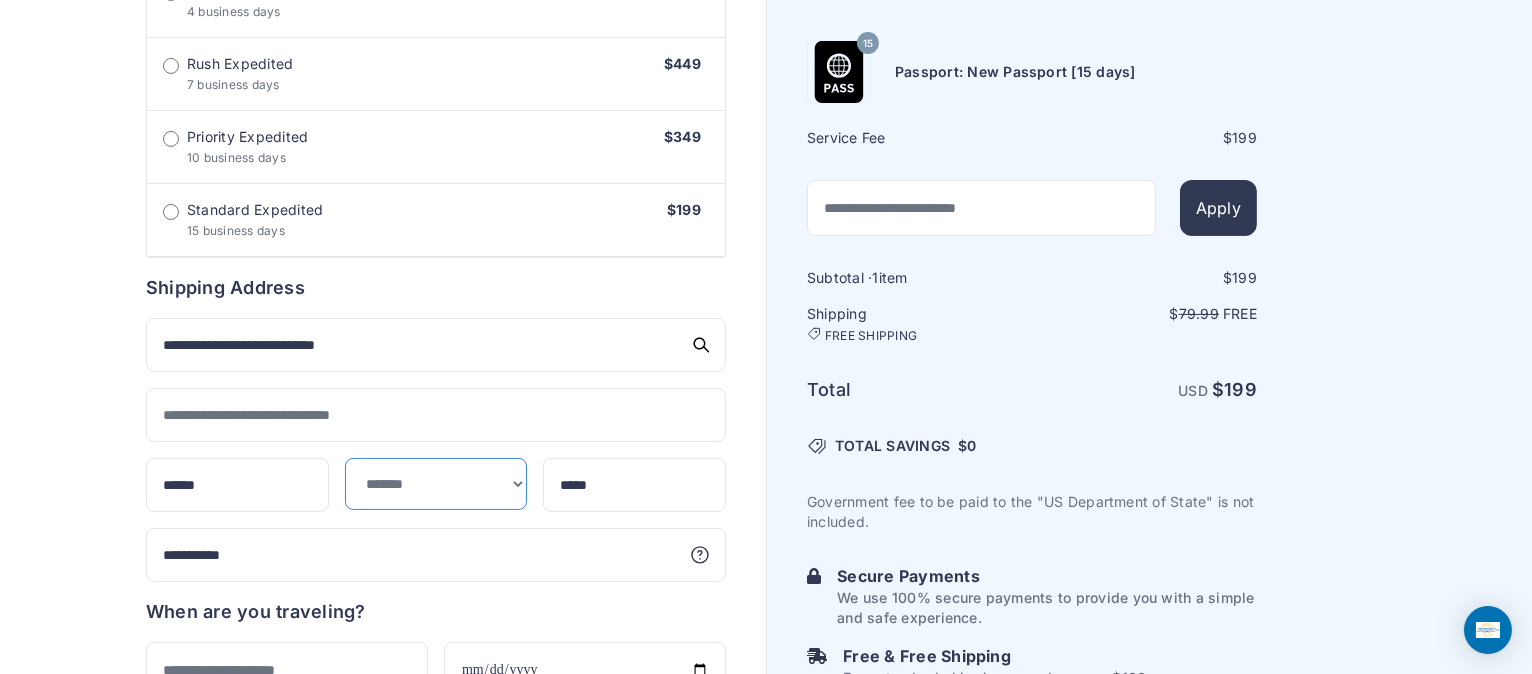 click on "**********" at bounding box center [436, 484] 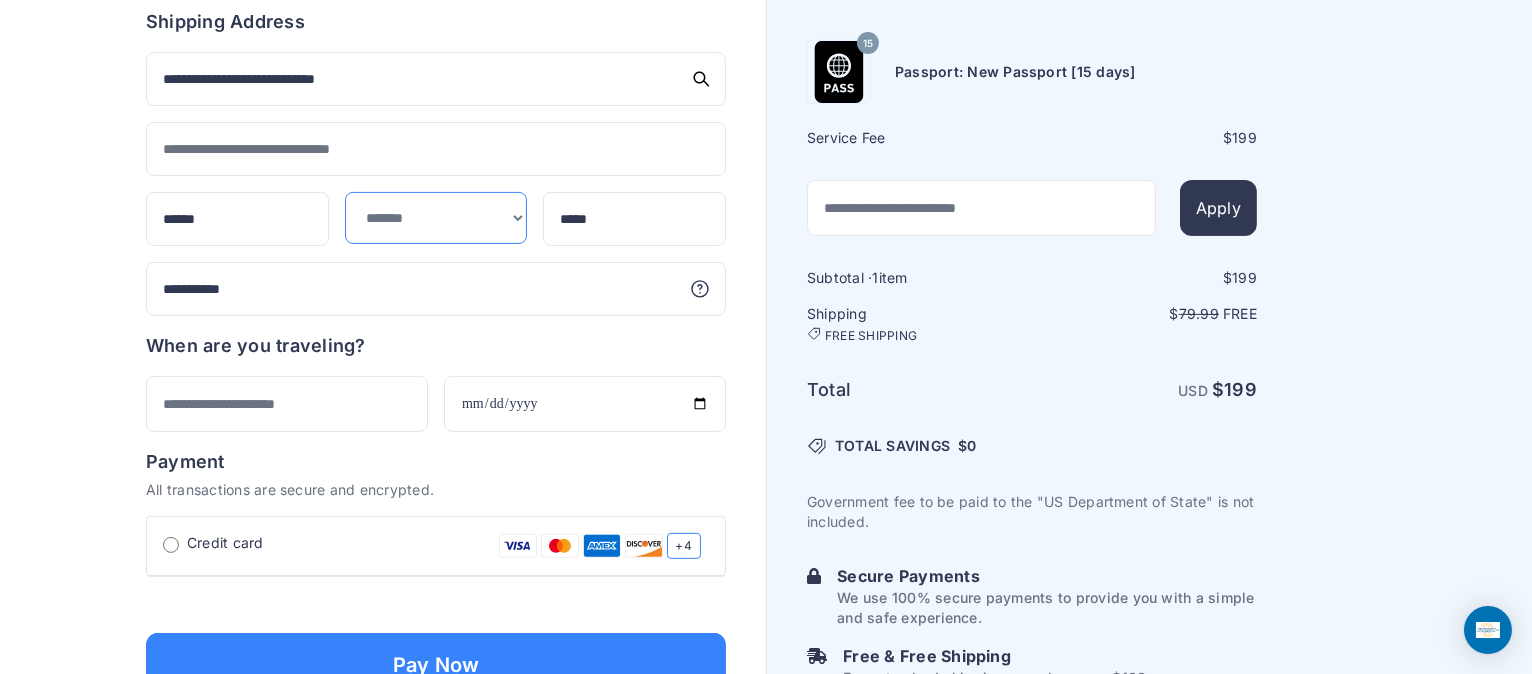 scroll, scrollTop: 1065, scrollLeft: 0, axis: vertical 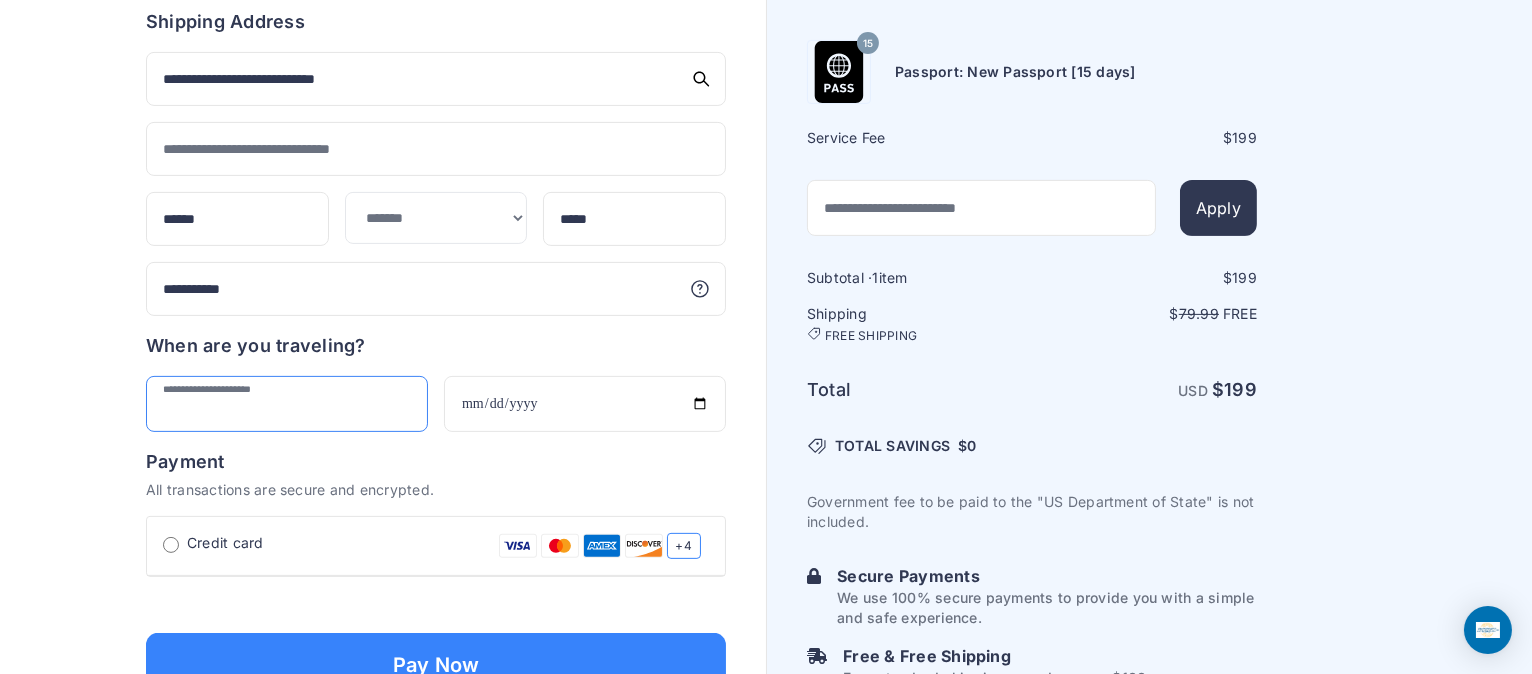 click at bounding box center [287, 404] 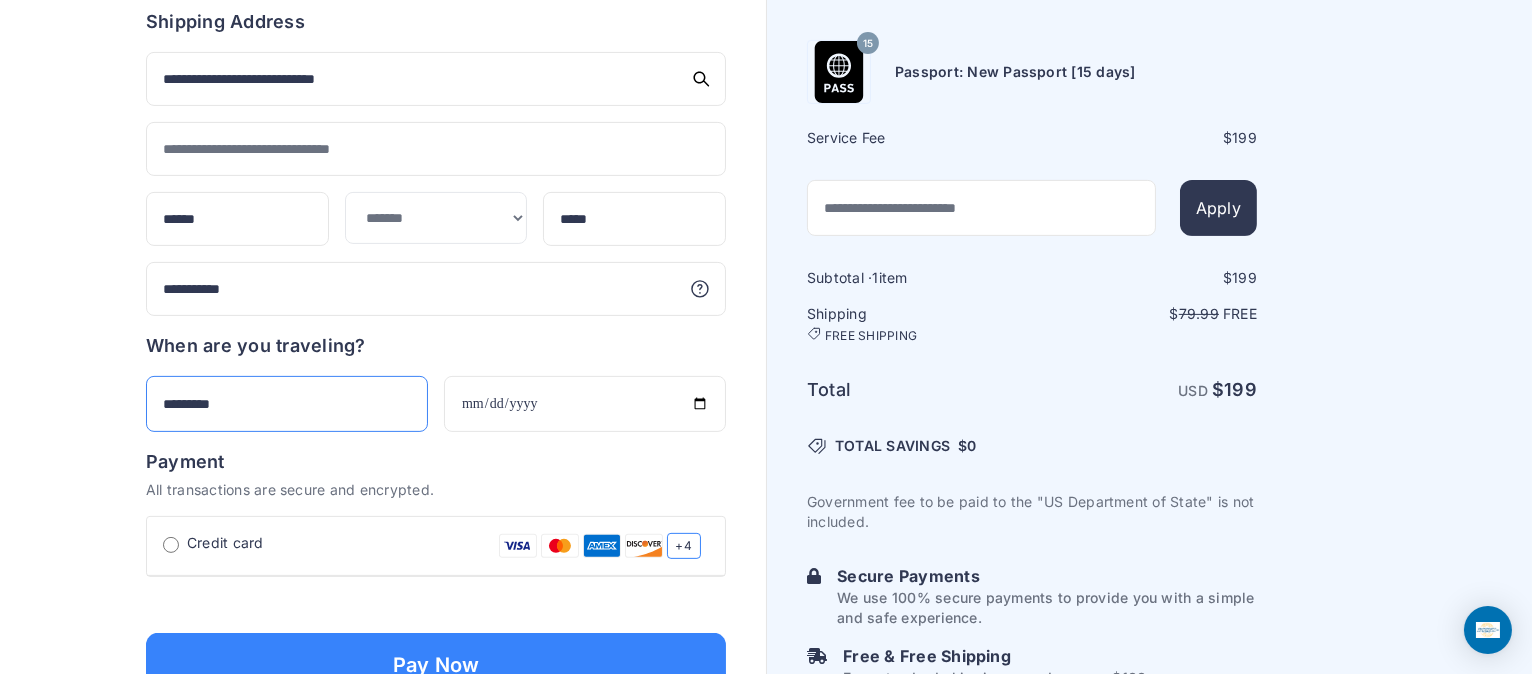 type on "*********" 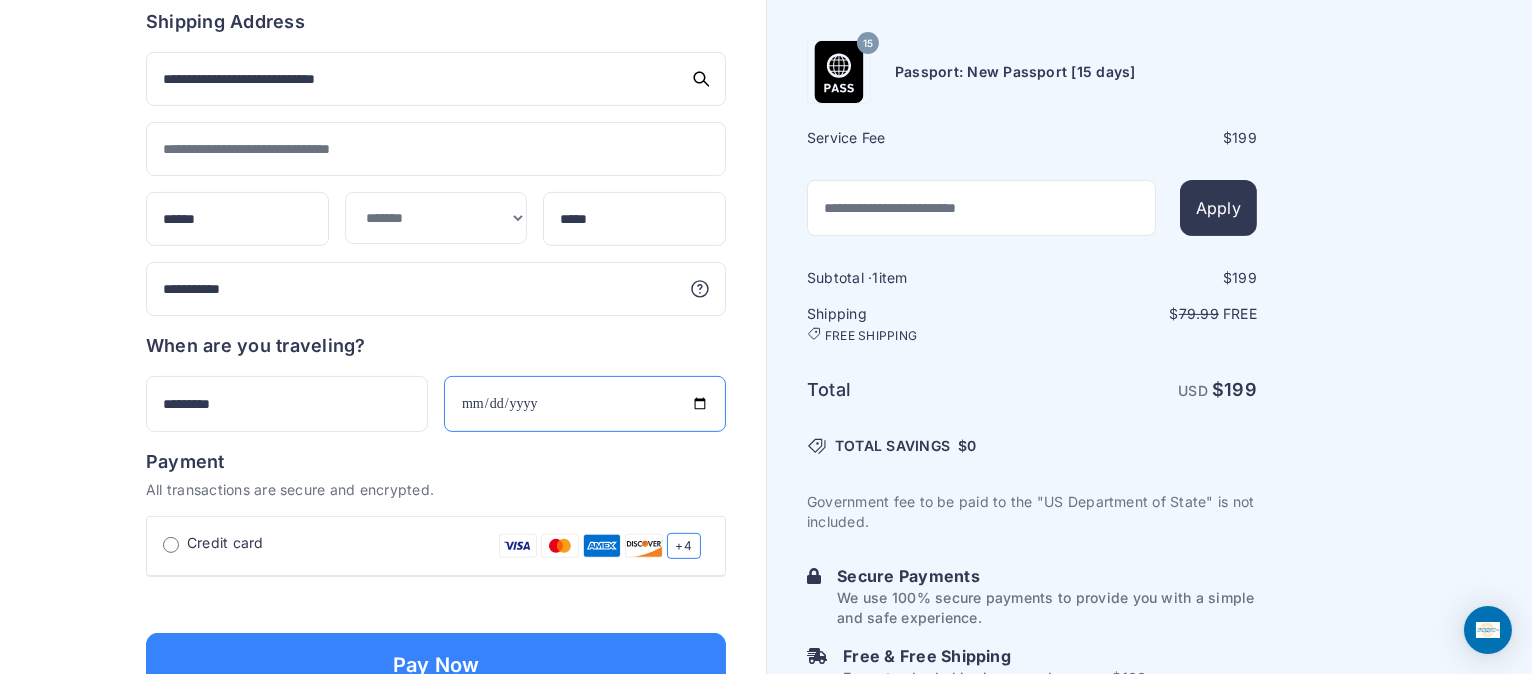 click at bounding box center [585, 404] 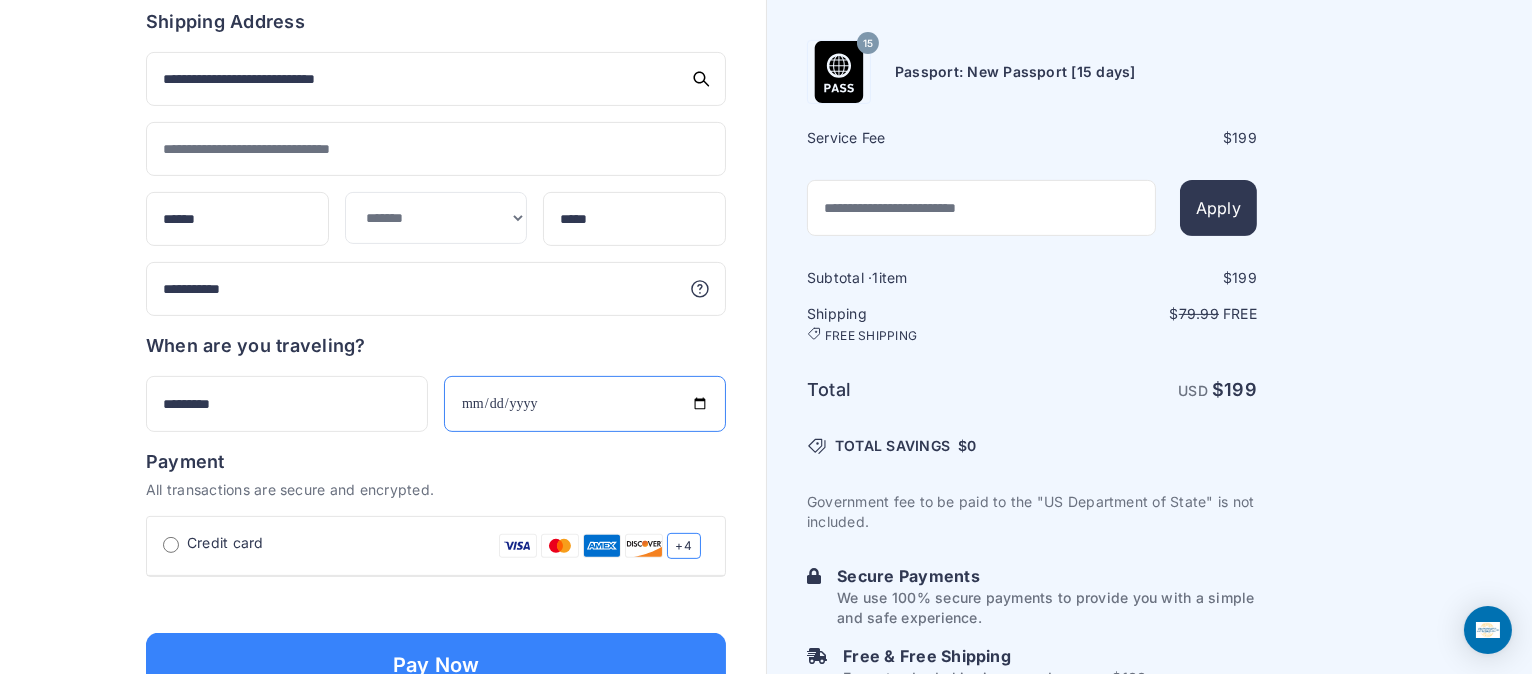 type on "**********" 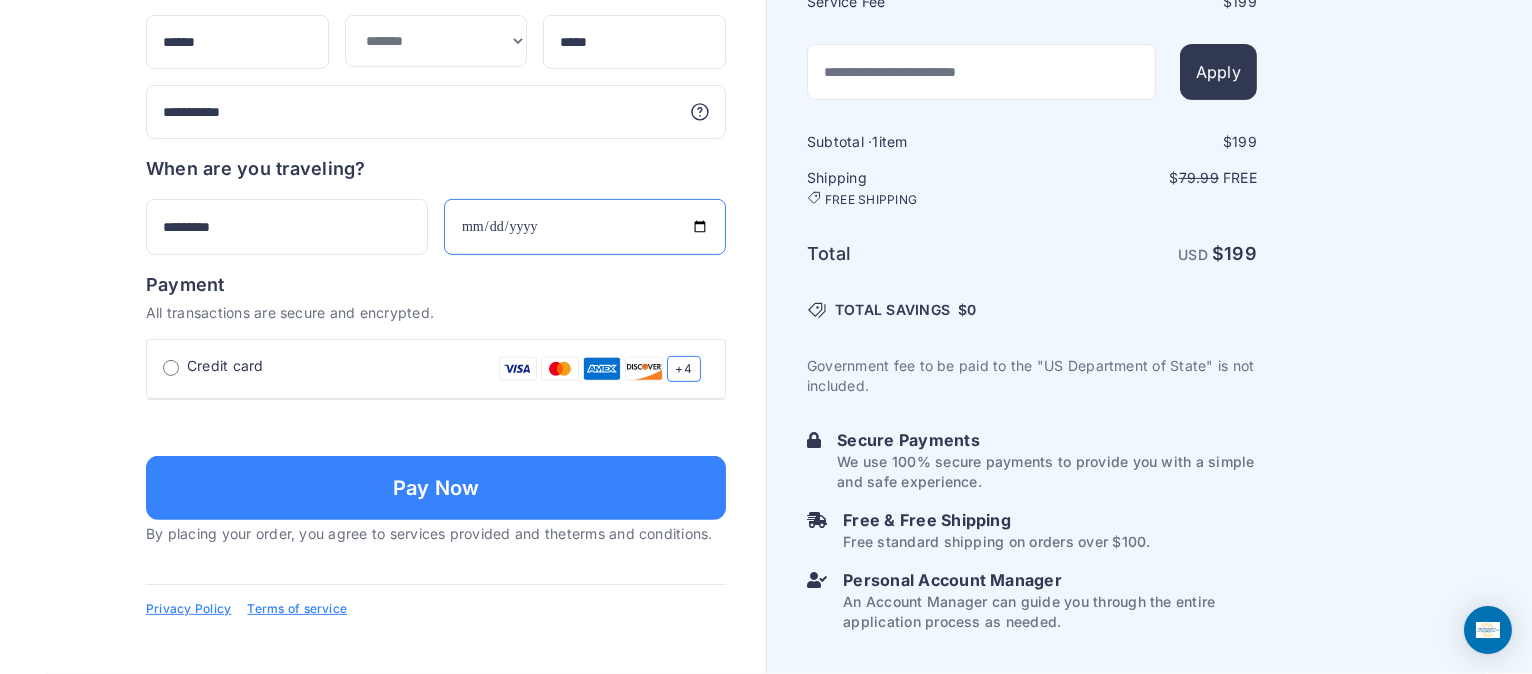 scroll, scrollTop: 1263, scrollLeft: 0, axis: vertical 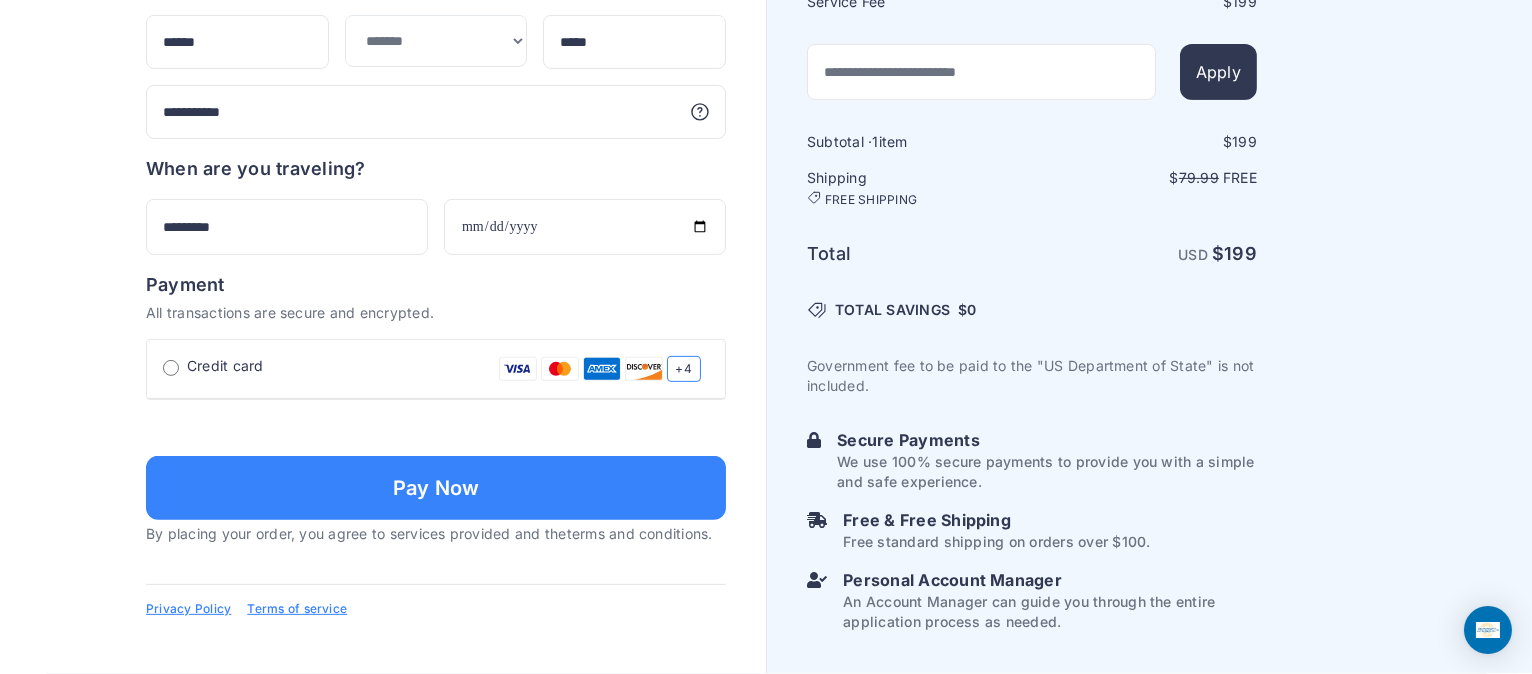 click at bounding box center (436, 426) 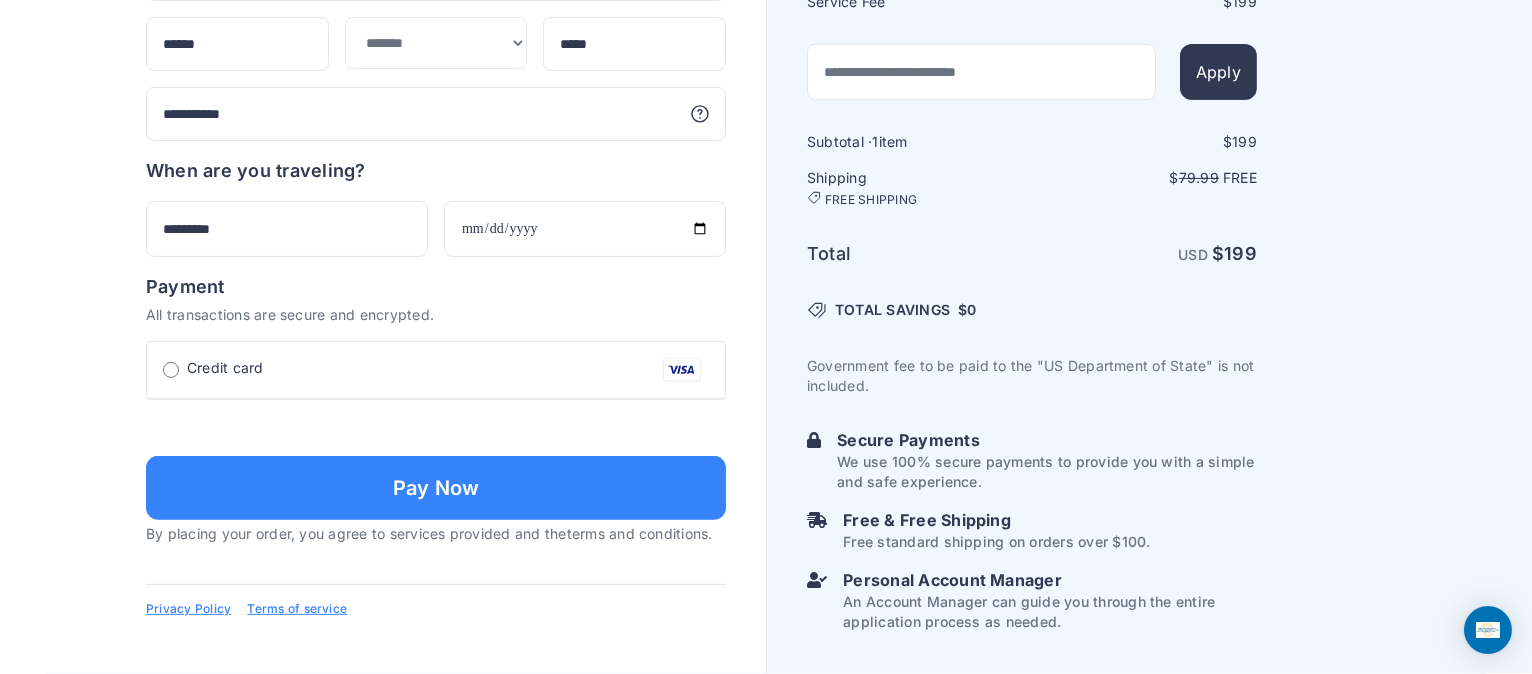 type on "**********" 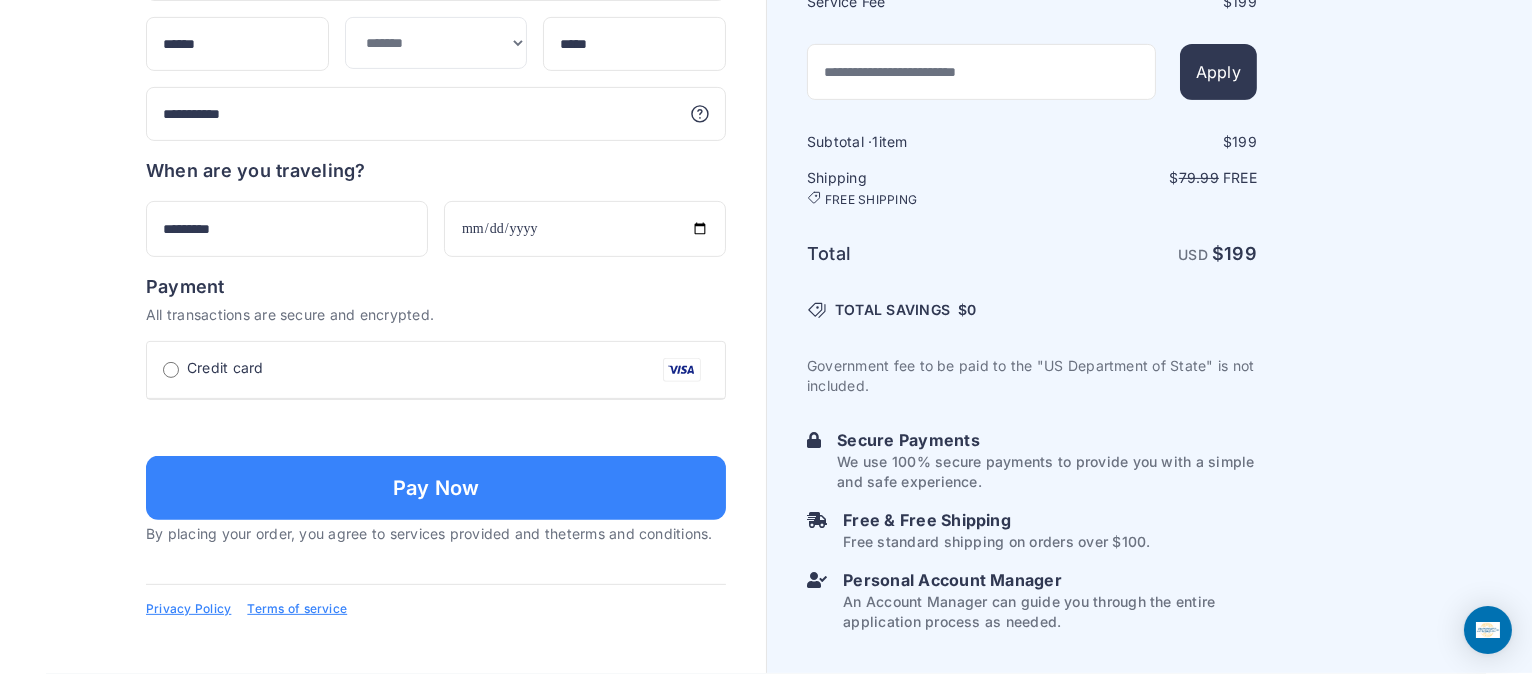 click at bounding box center [436, 565] 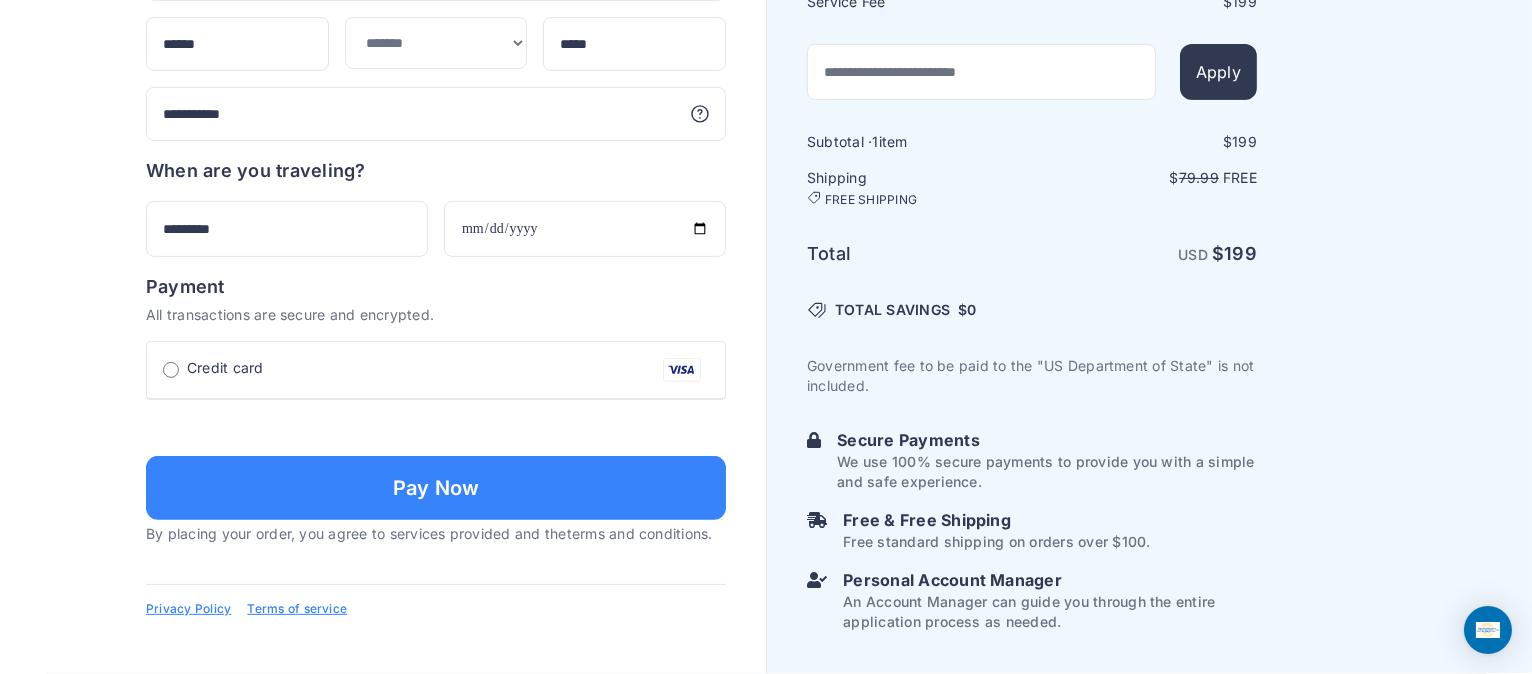 type on "**********" 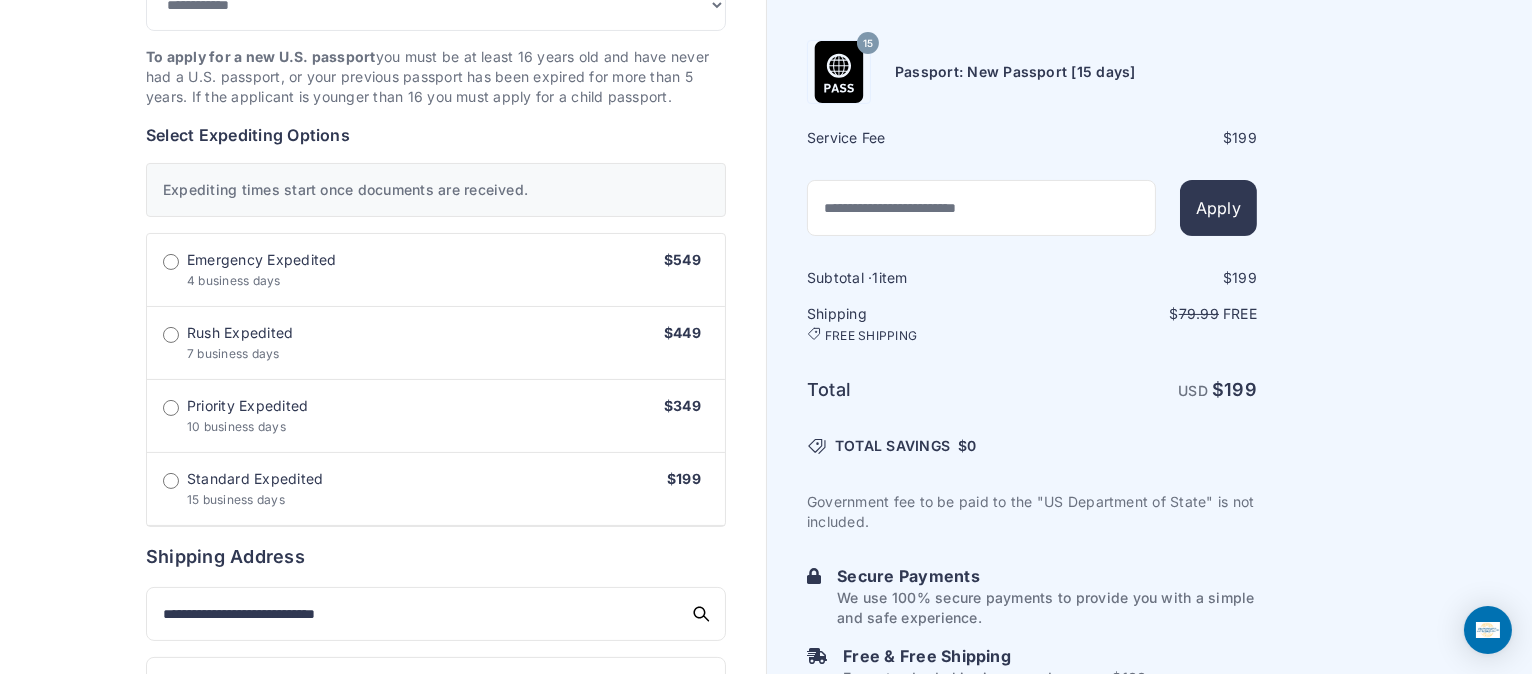scroll, scrollTop: 531, scrollLeft: 0, axis: vertical 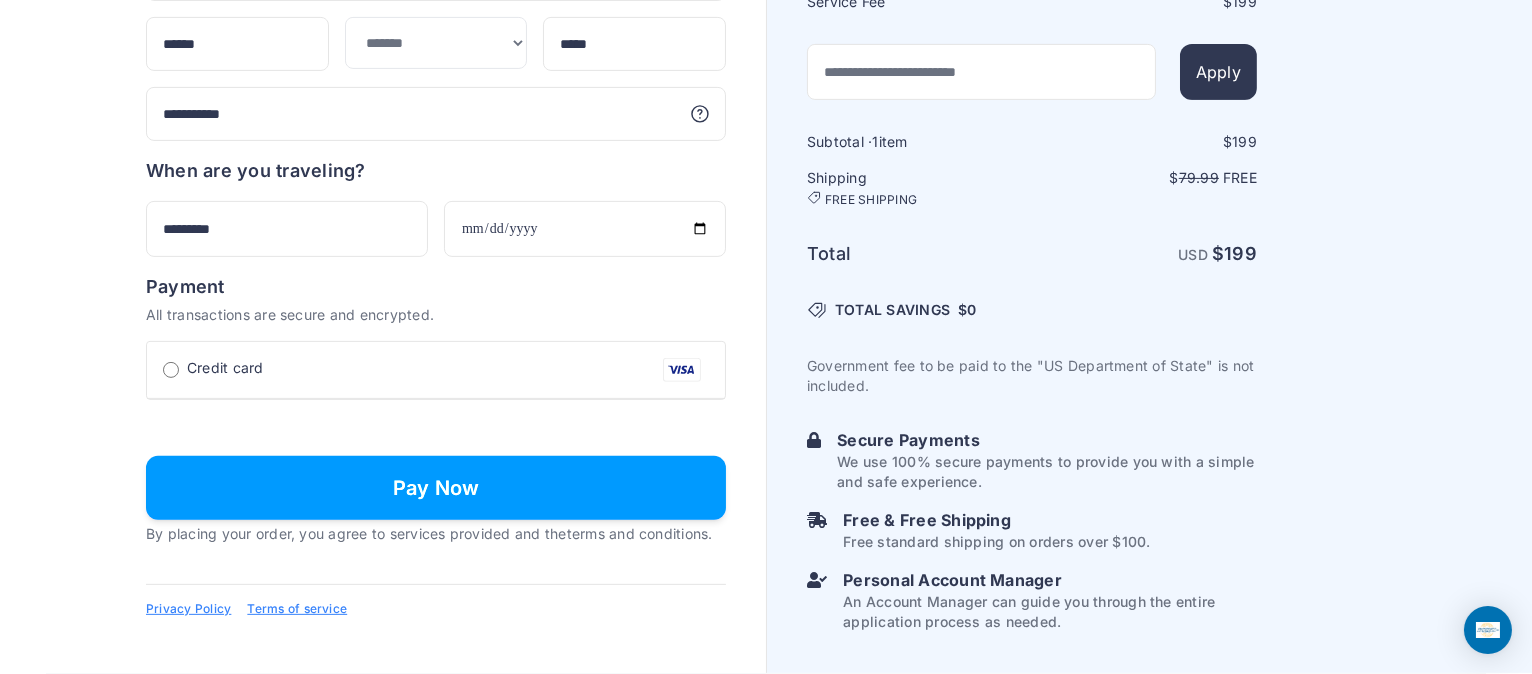 click on "Pay Now" at bounding box center (436, 488) 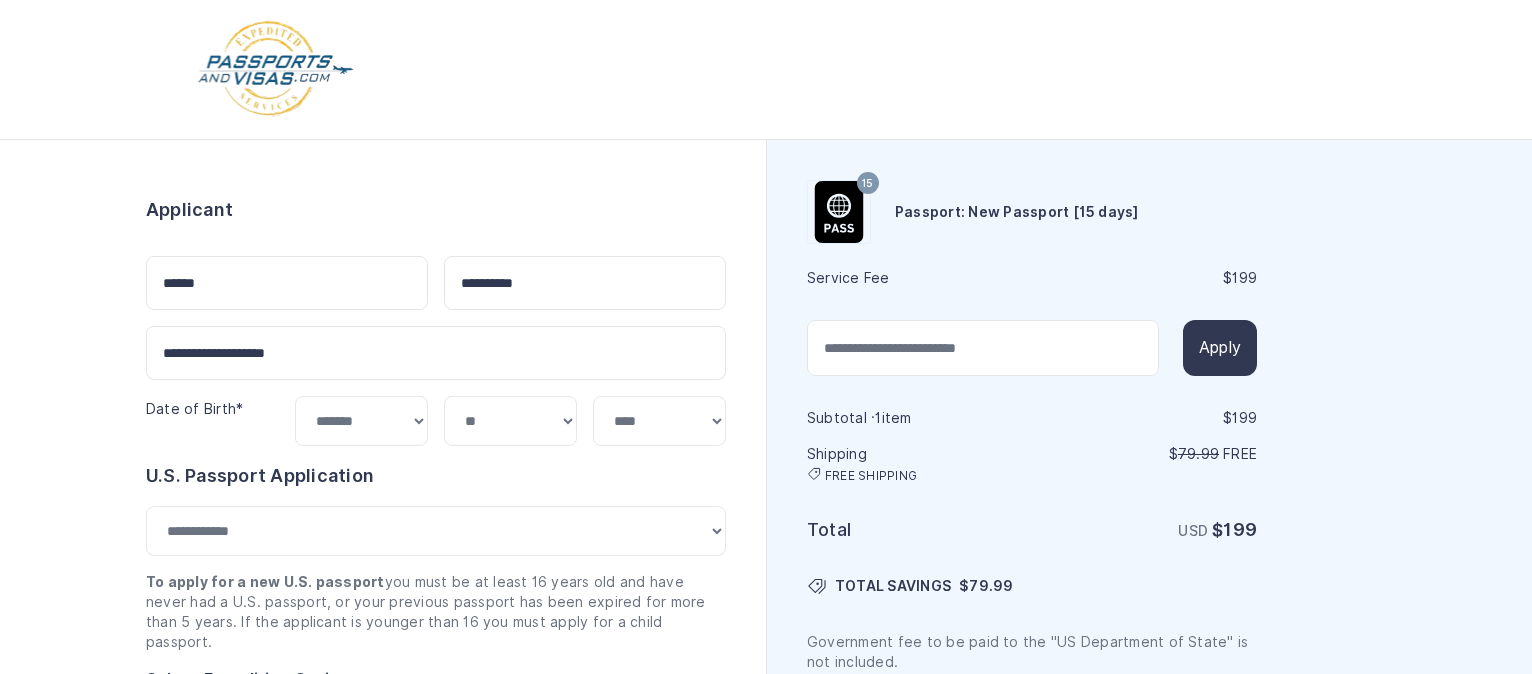 select on "***" 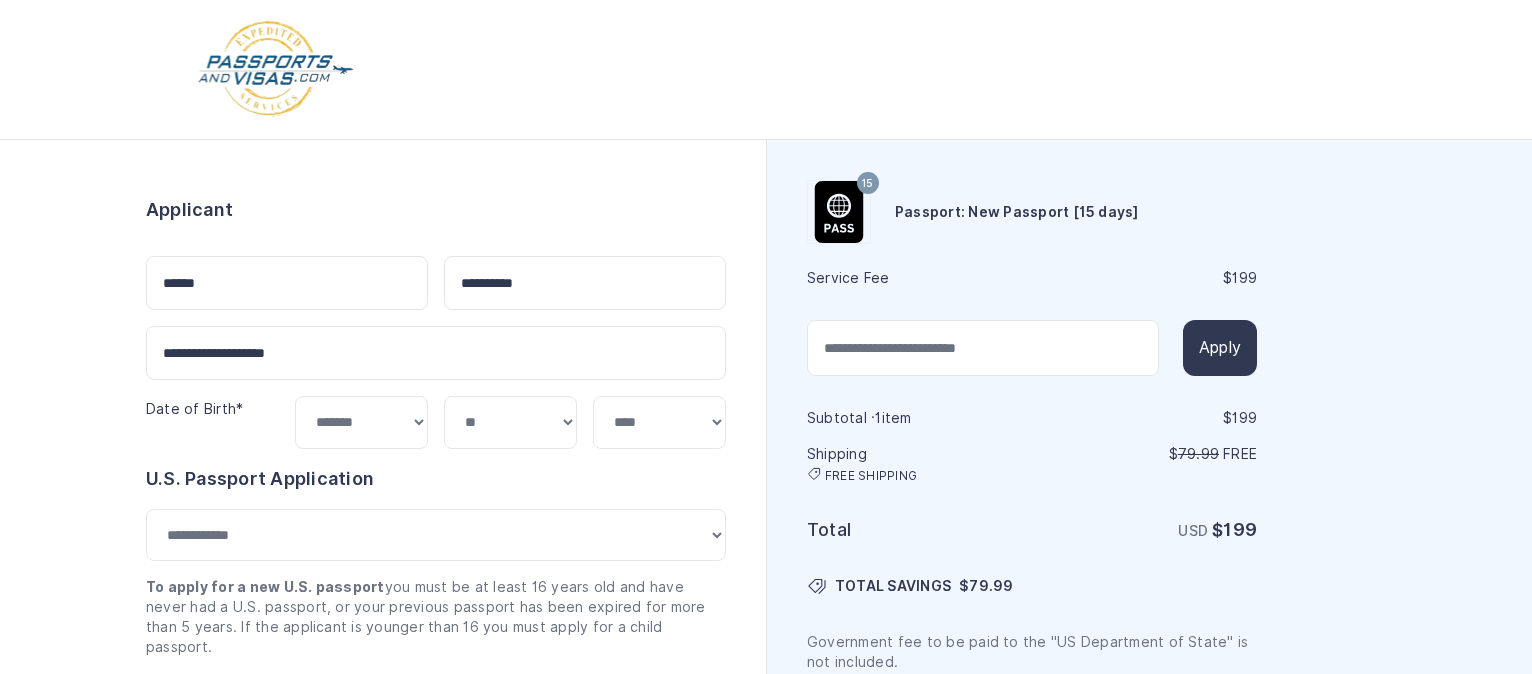 scroll, scrollTop: 1500, scrollLeft: 0, axis: vertical 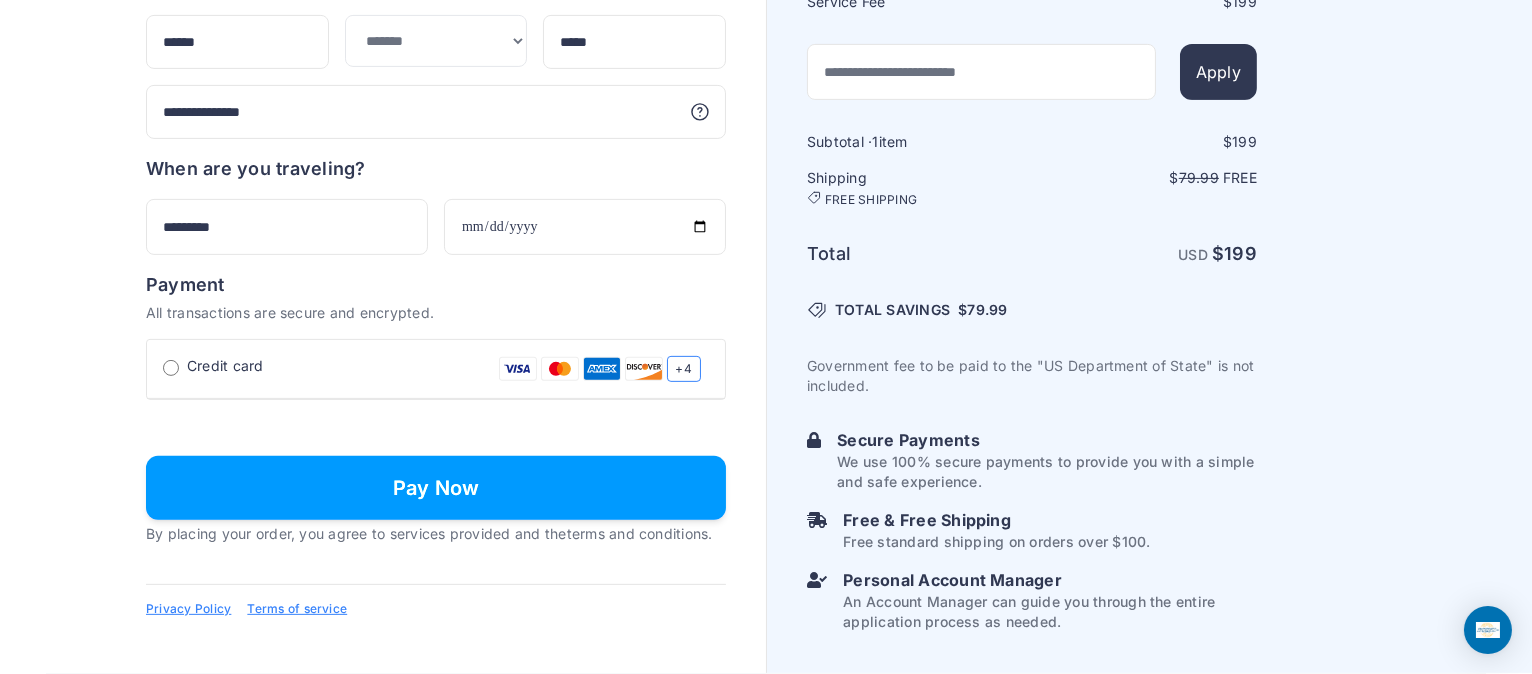 click on "Pay Now" at bounding box center (436, 488) 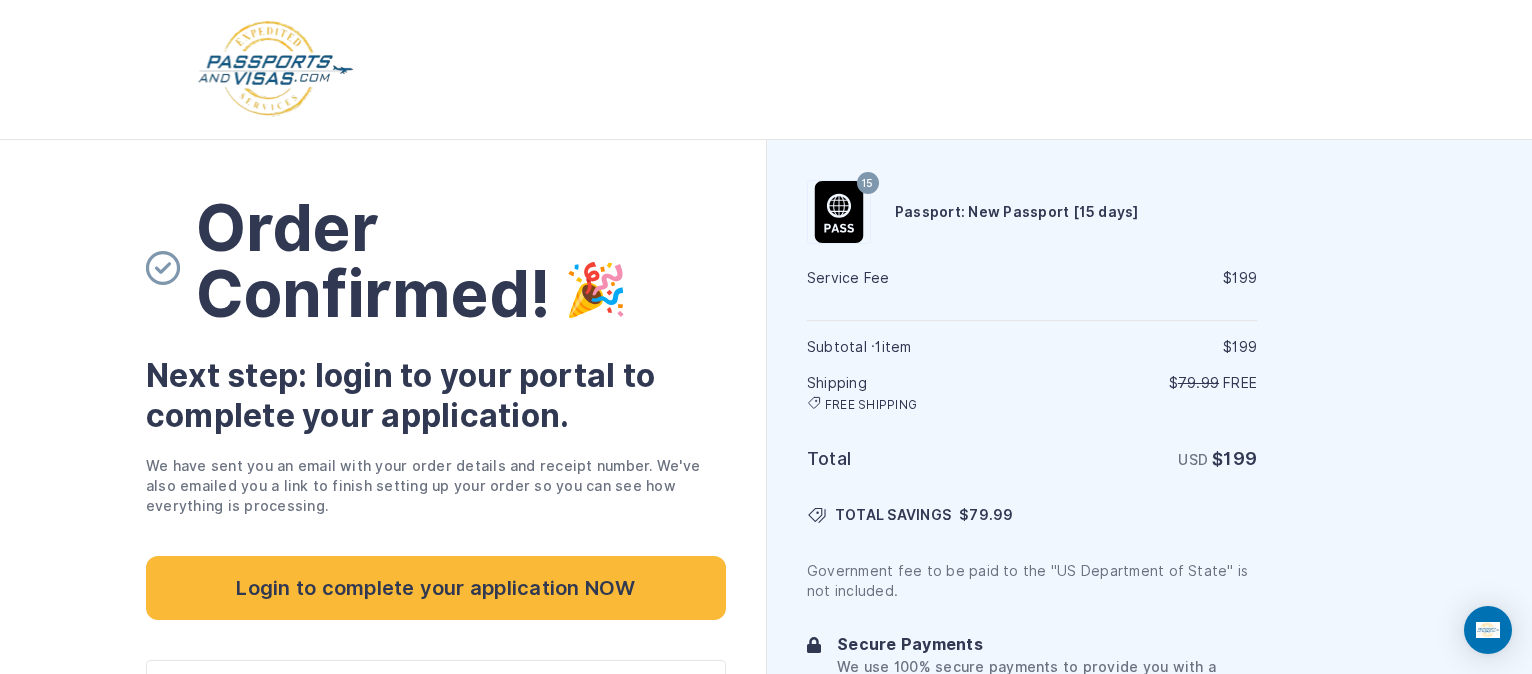 scroll, scrollTop: 0, scrollLeft: 0, axis: both 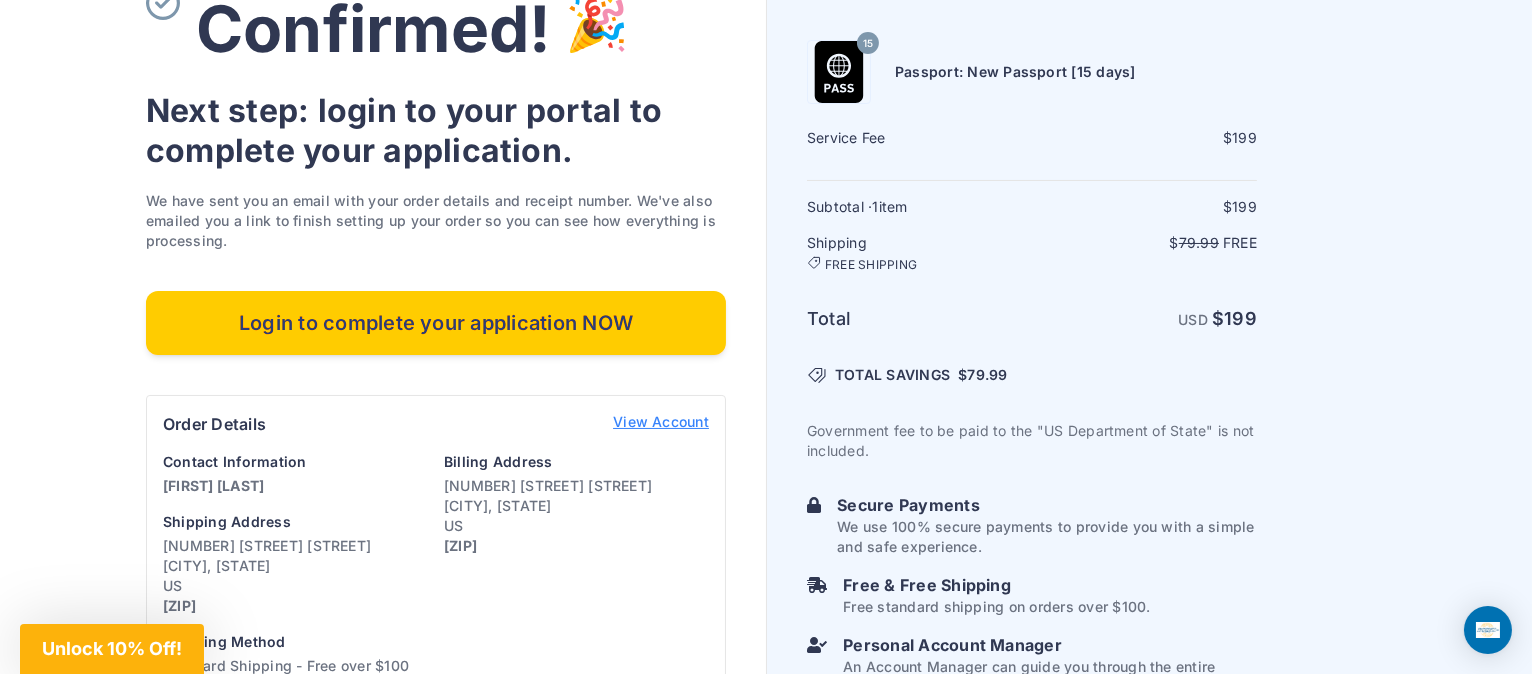 click on "Login to complete your application NOW" at bounding box center [436, 323] 